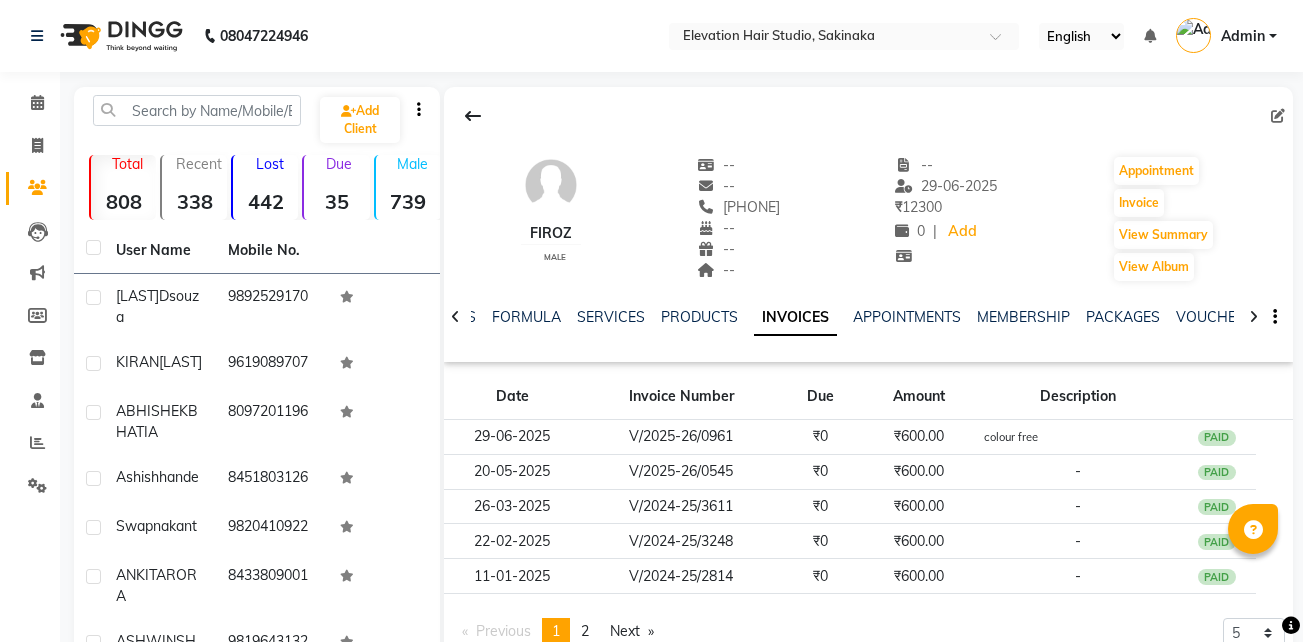 scroll, scrollTop: 0, scrollLeft: 0, axis: both 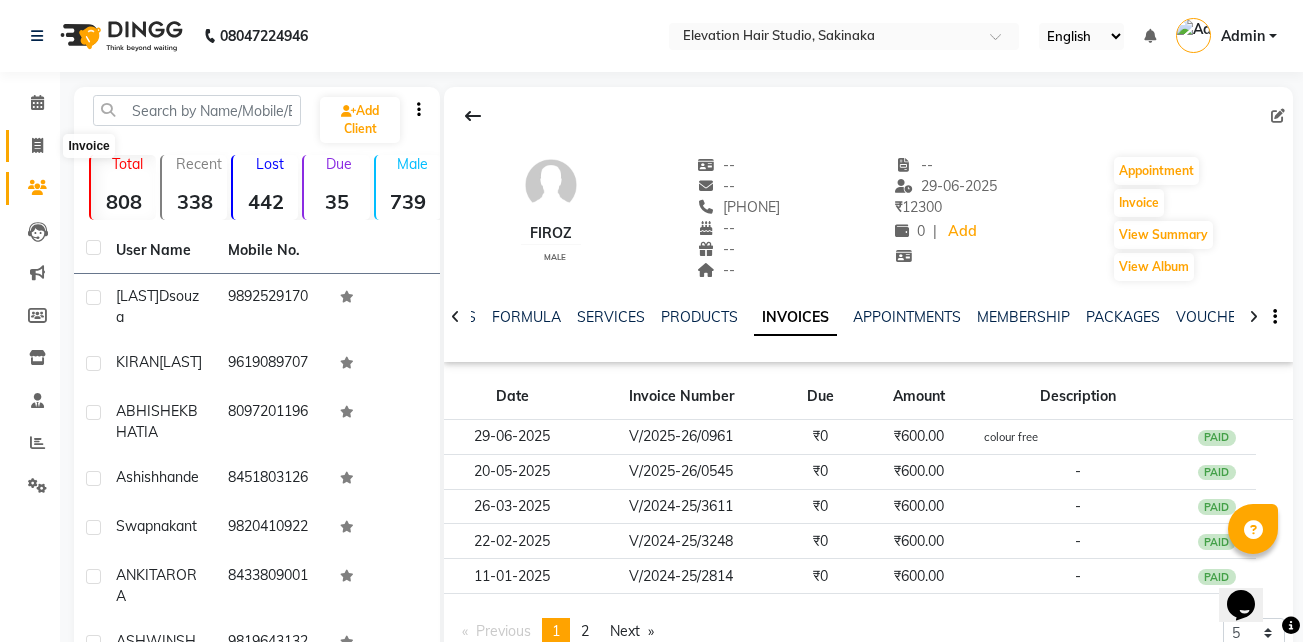 click 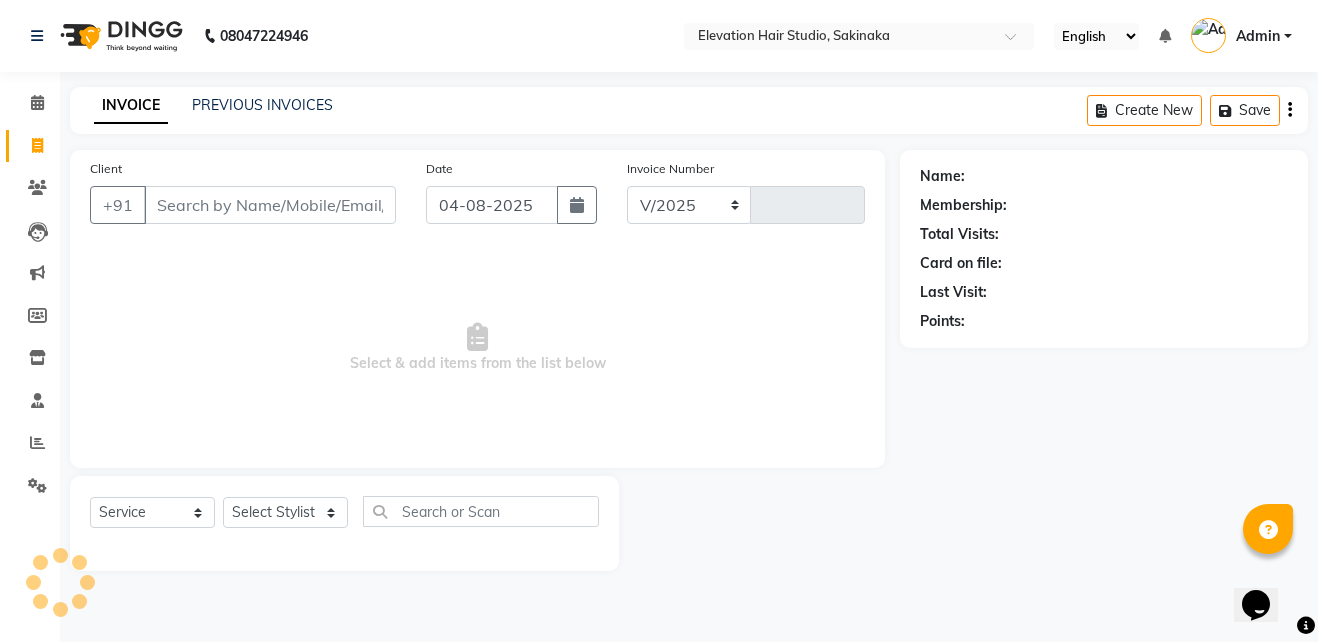 select on "4949" 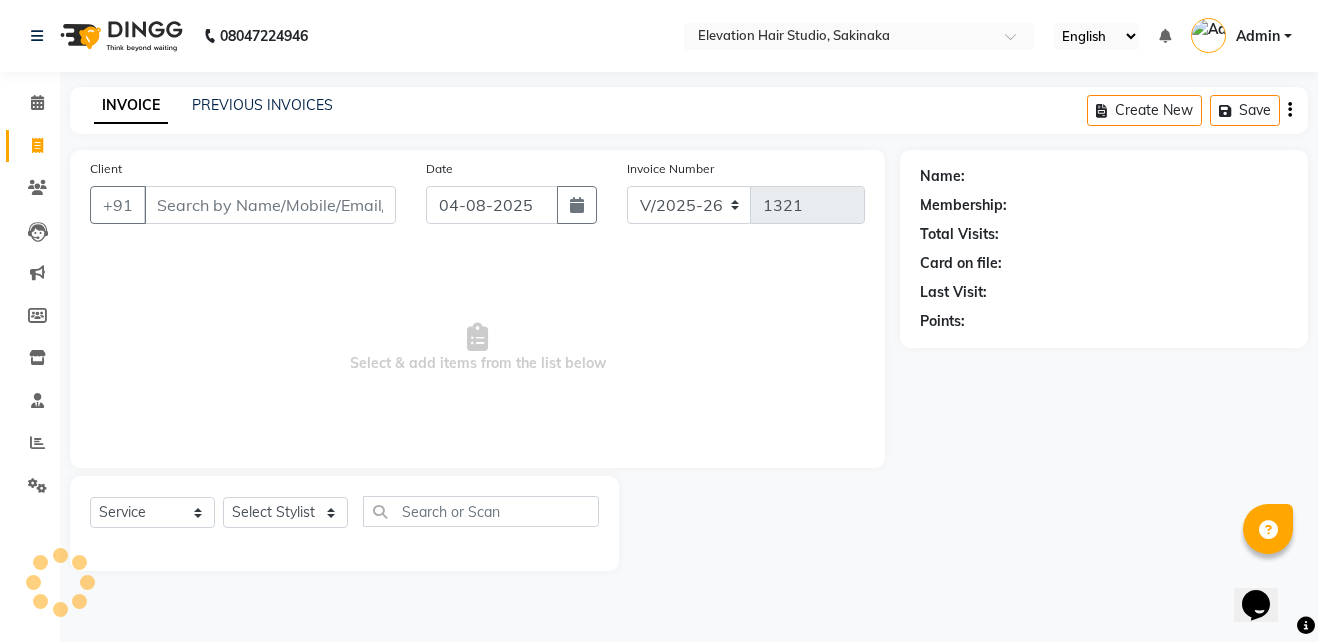 click on "Client" at bounding box center [270, 205] 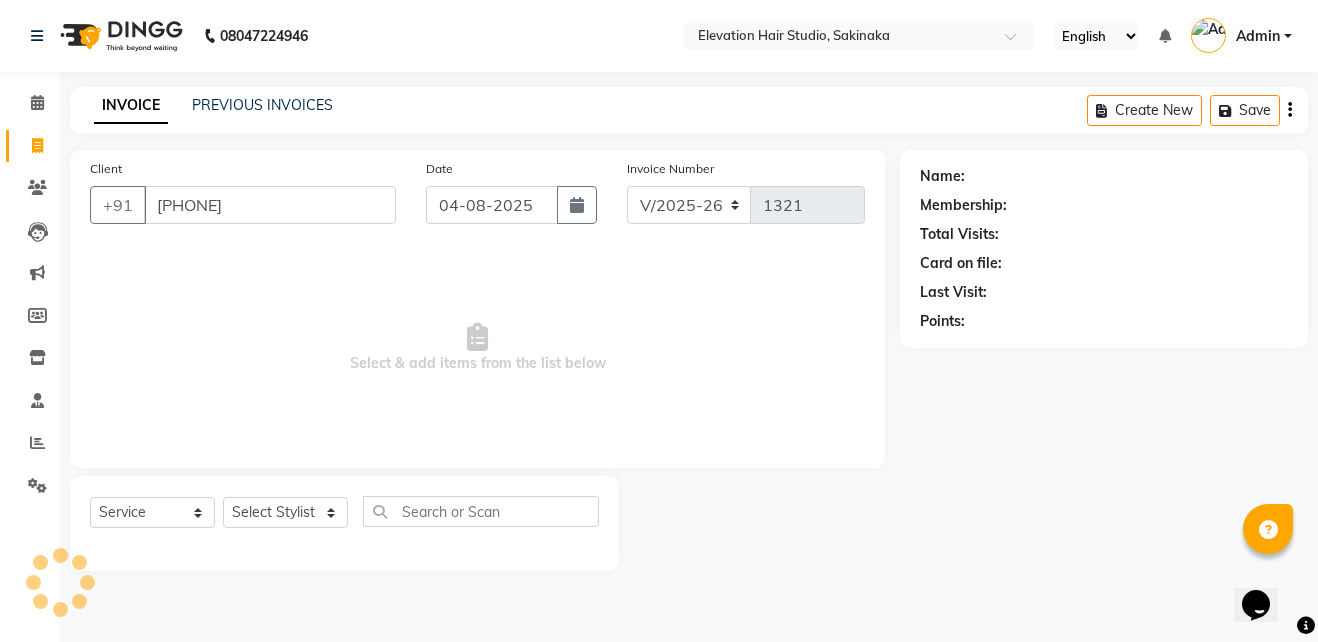 type on "[PHONE]" 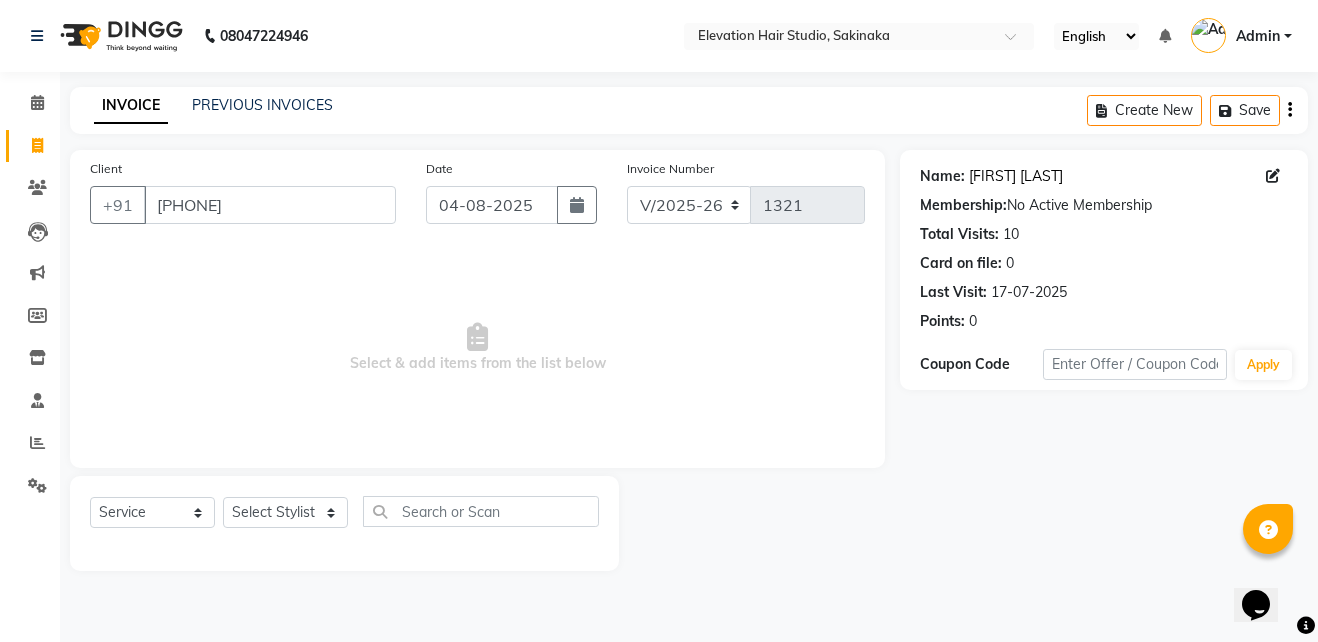 click on "[FIRST] [LAST]" 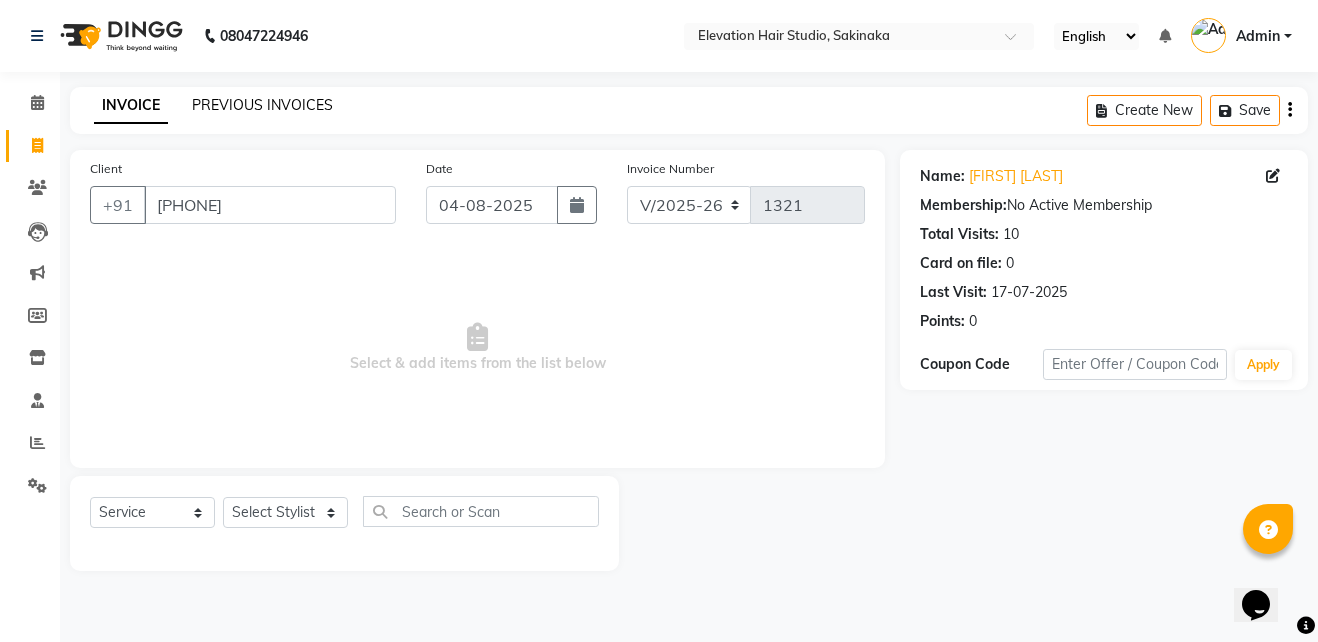 click on "PREVIOUS INVOICES" 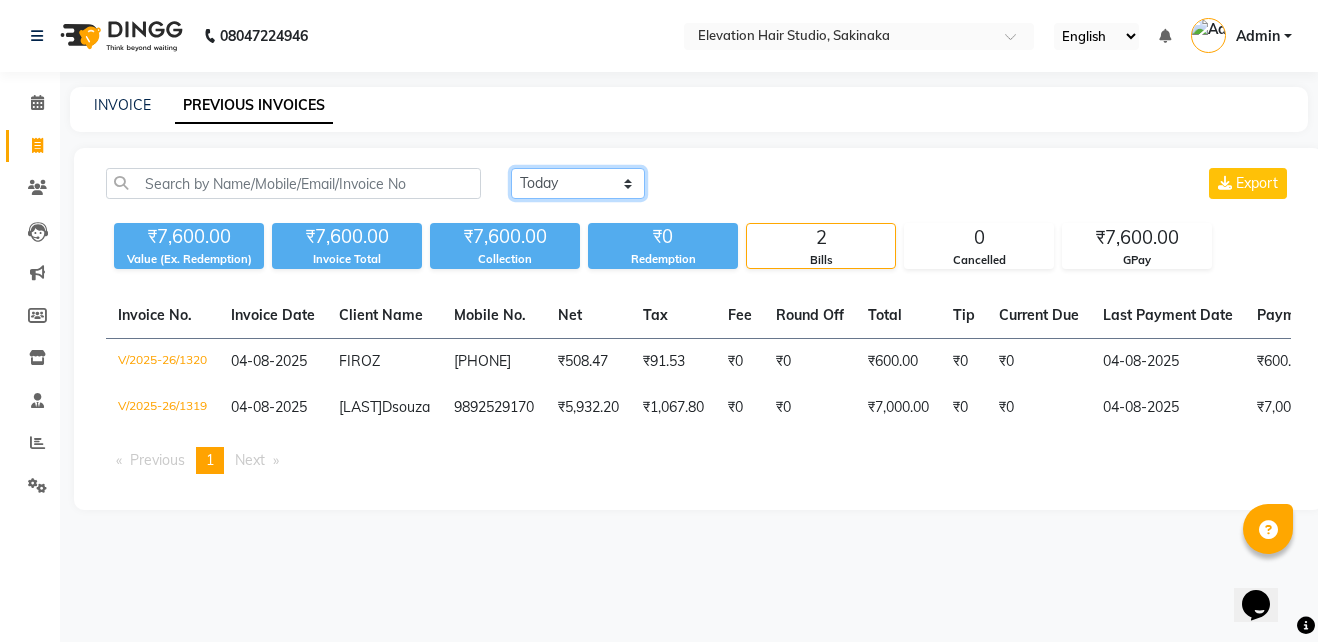 click on "Today Yesterday Custom Range" 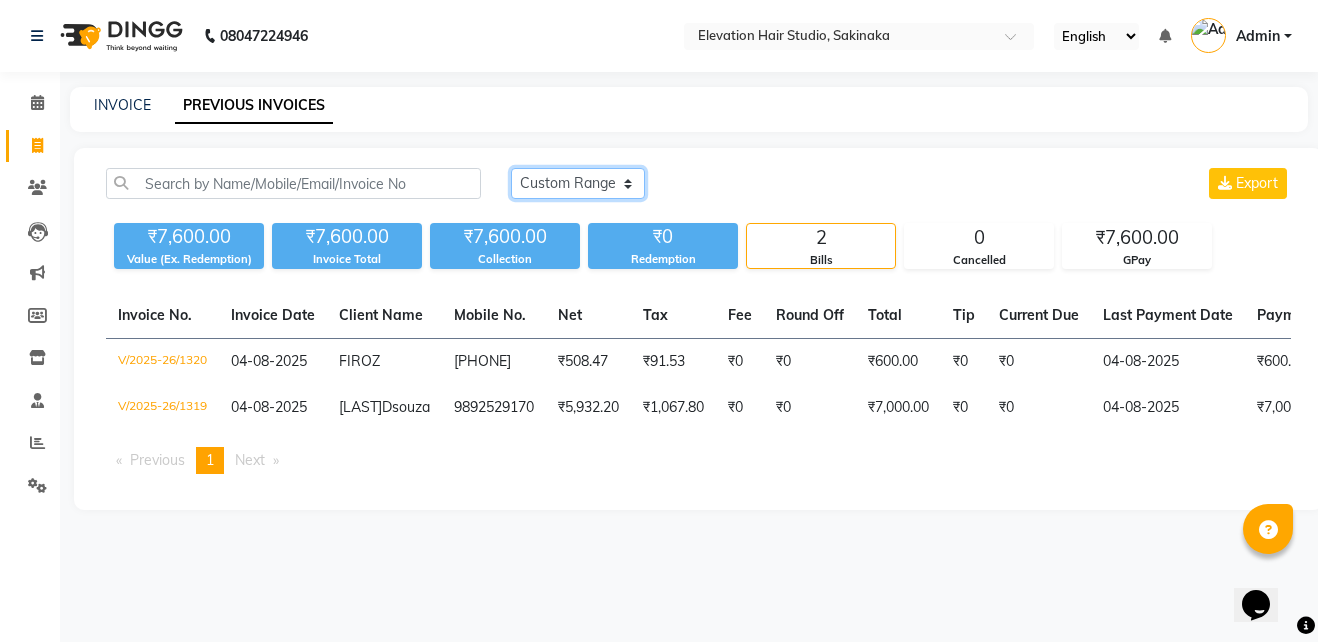 click on "Today Yesterday Custom Range" 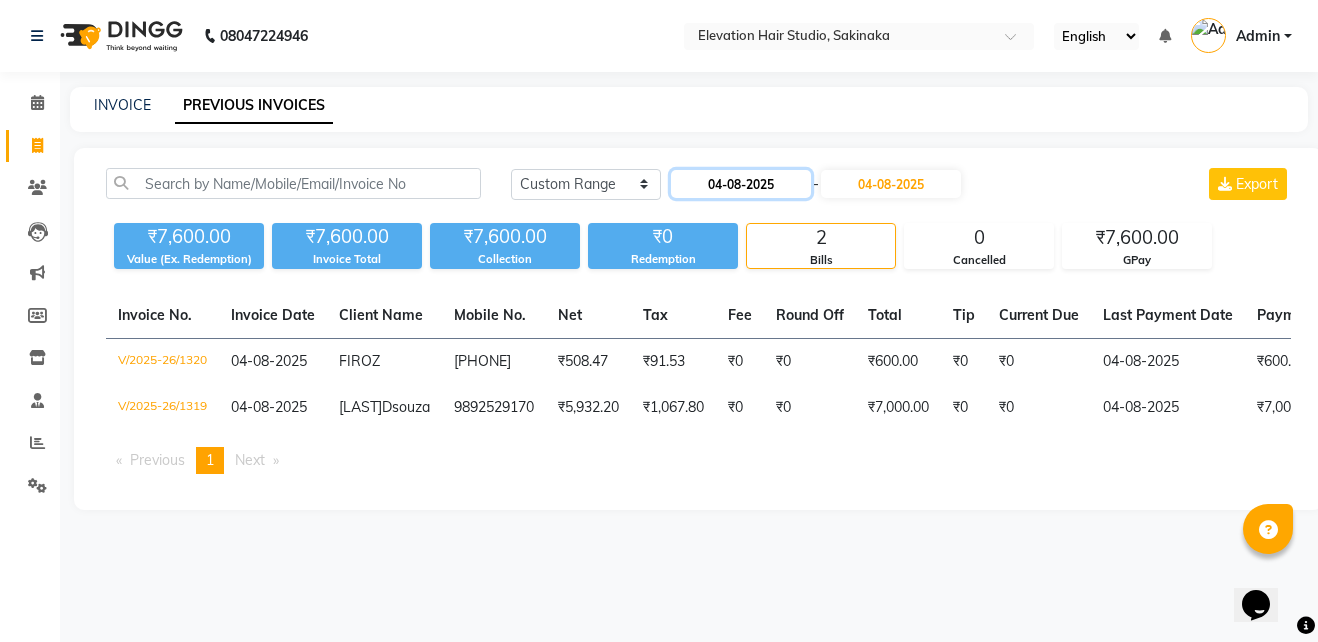 click on "04-08-2025" 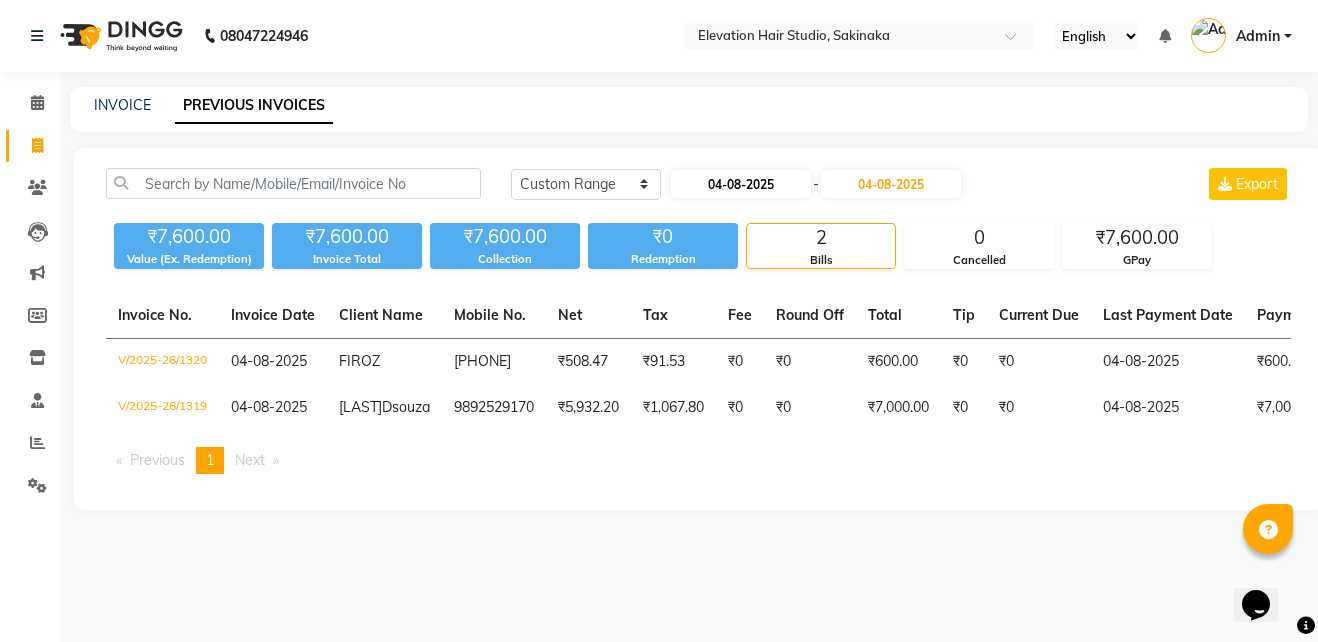 select on "8" 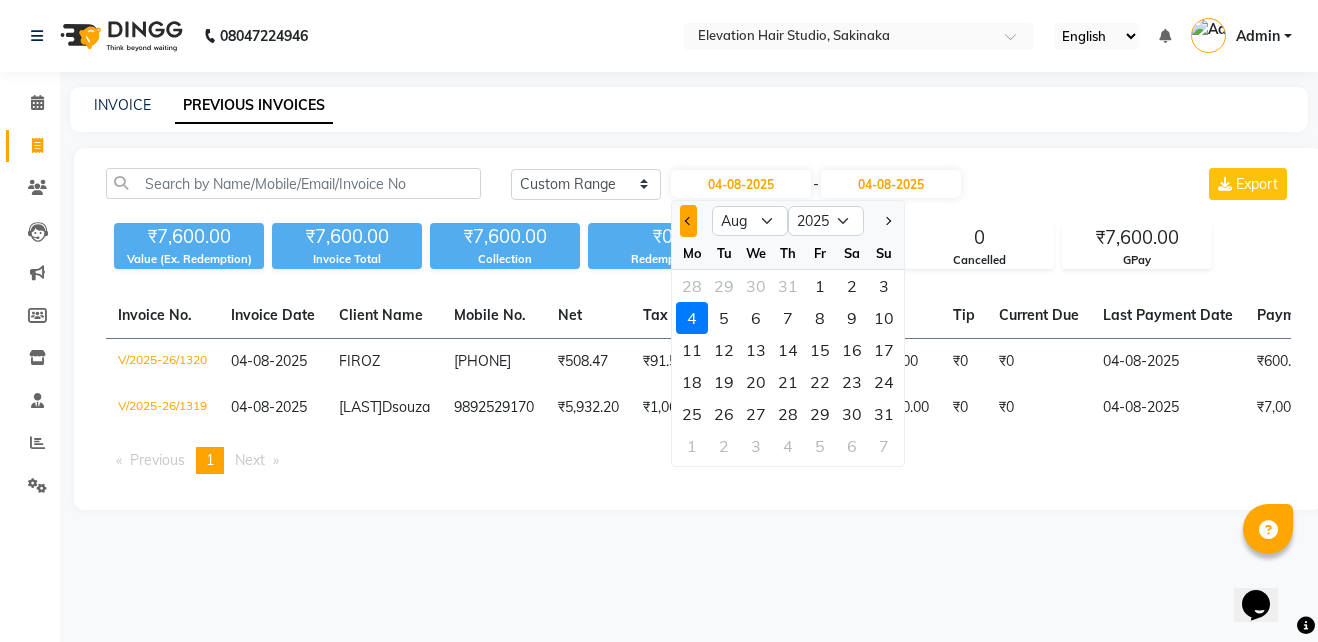 click 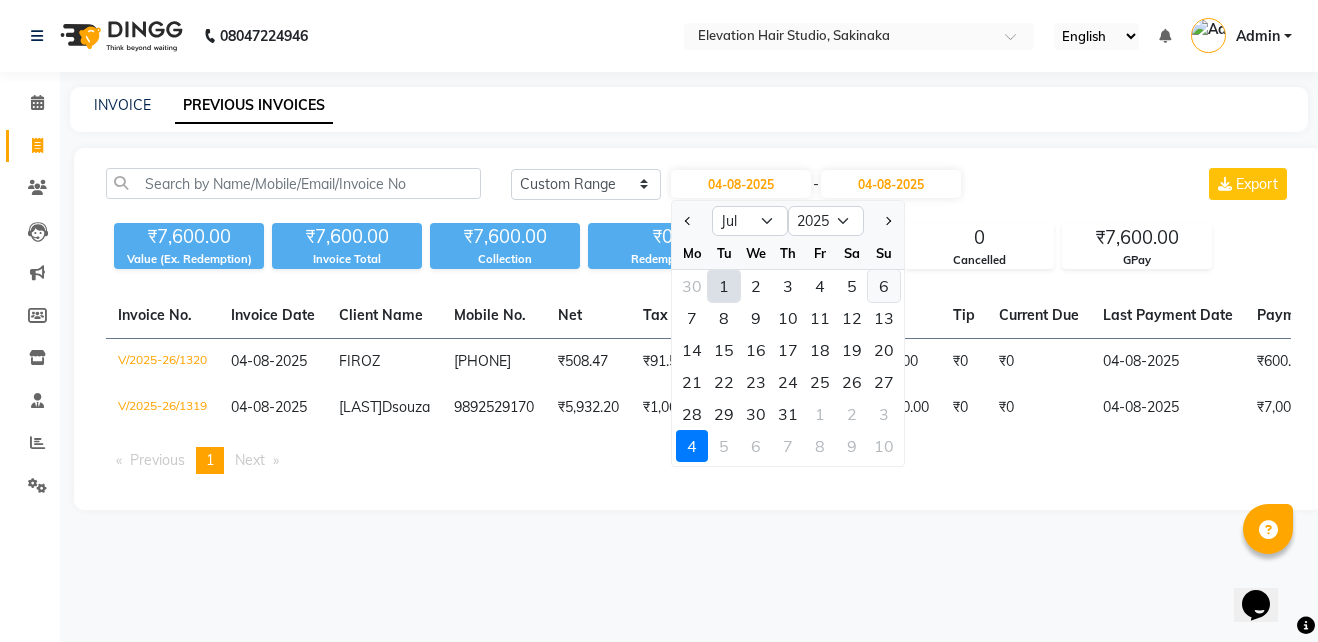 click on "6" 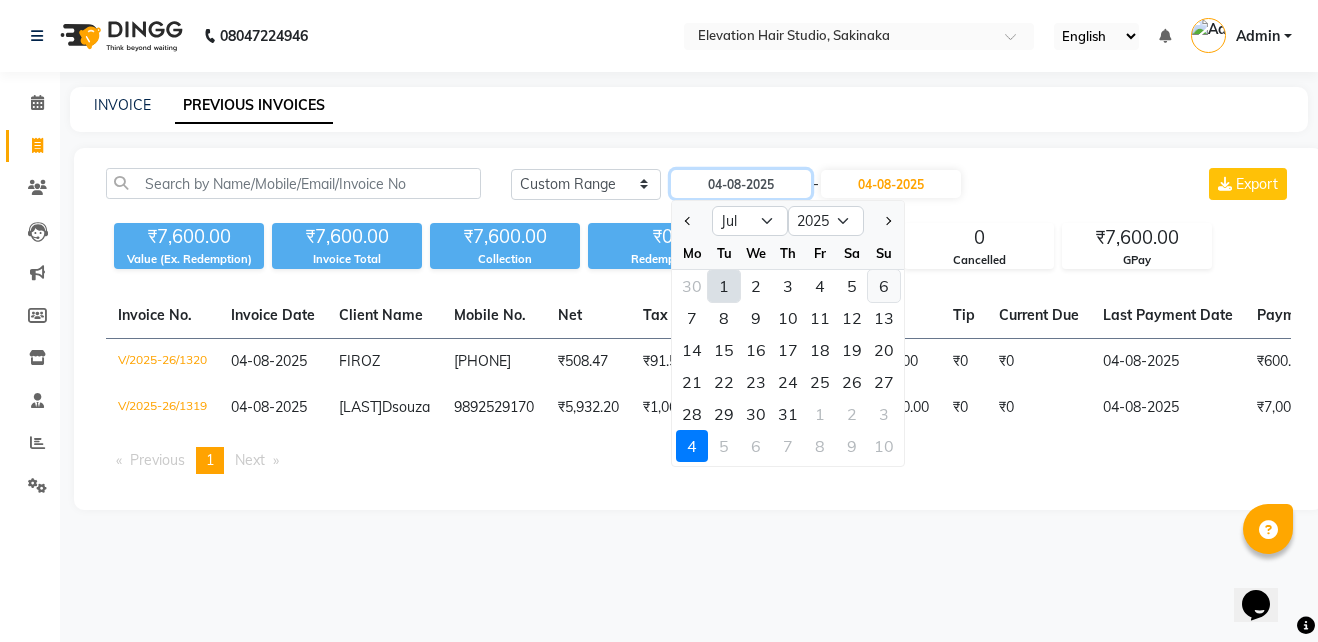 type on "06-07-2025" 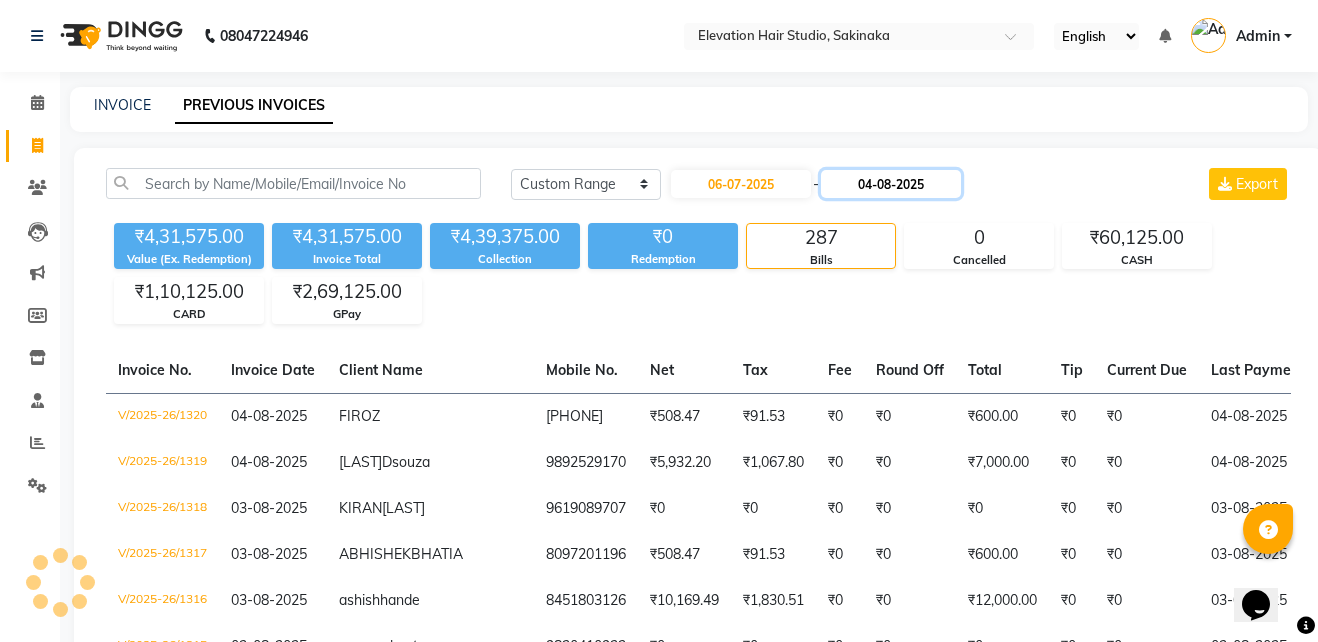 click on "04-08-2025" 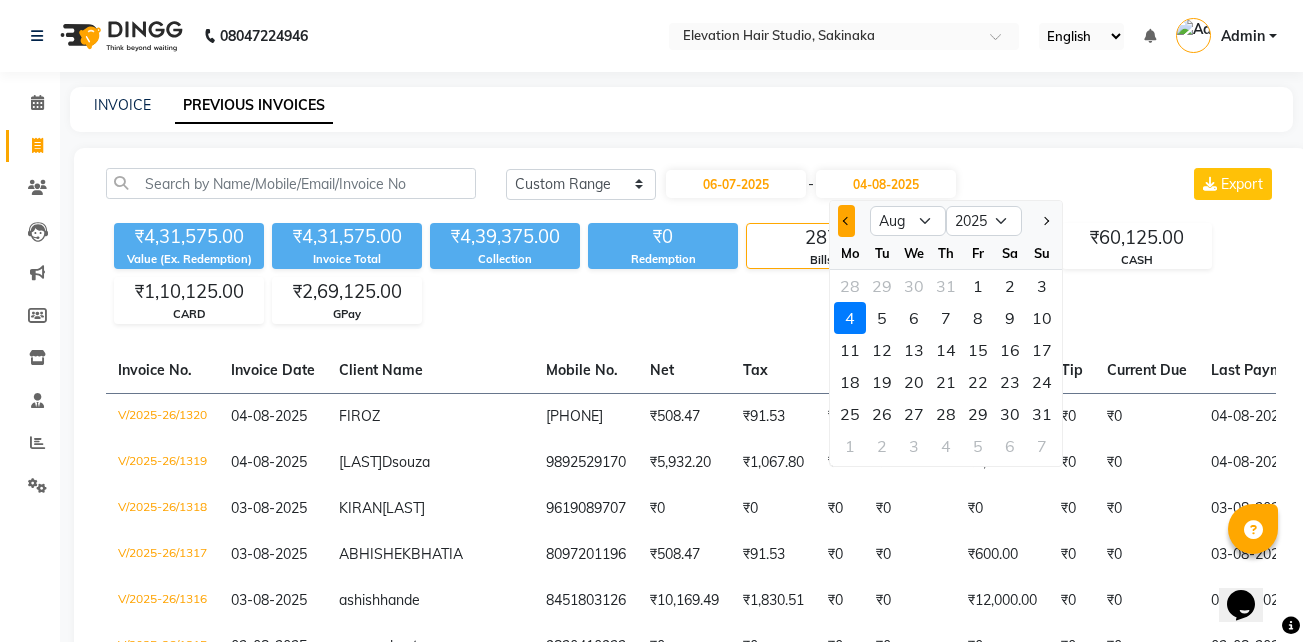 click 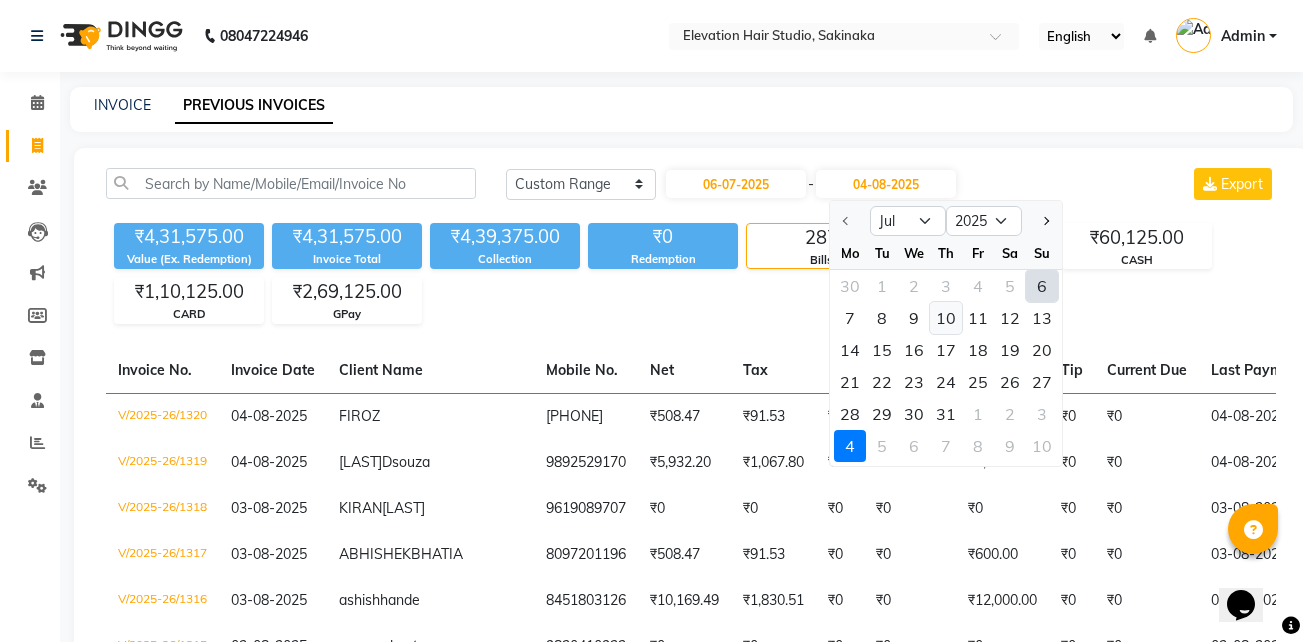 click on "10" 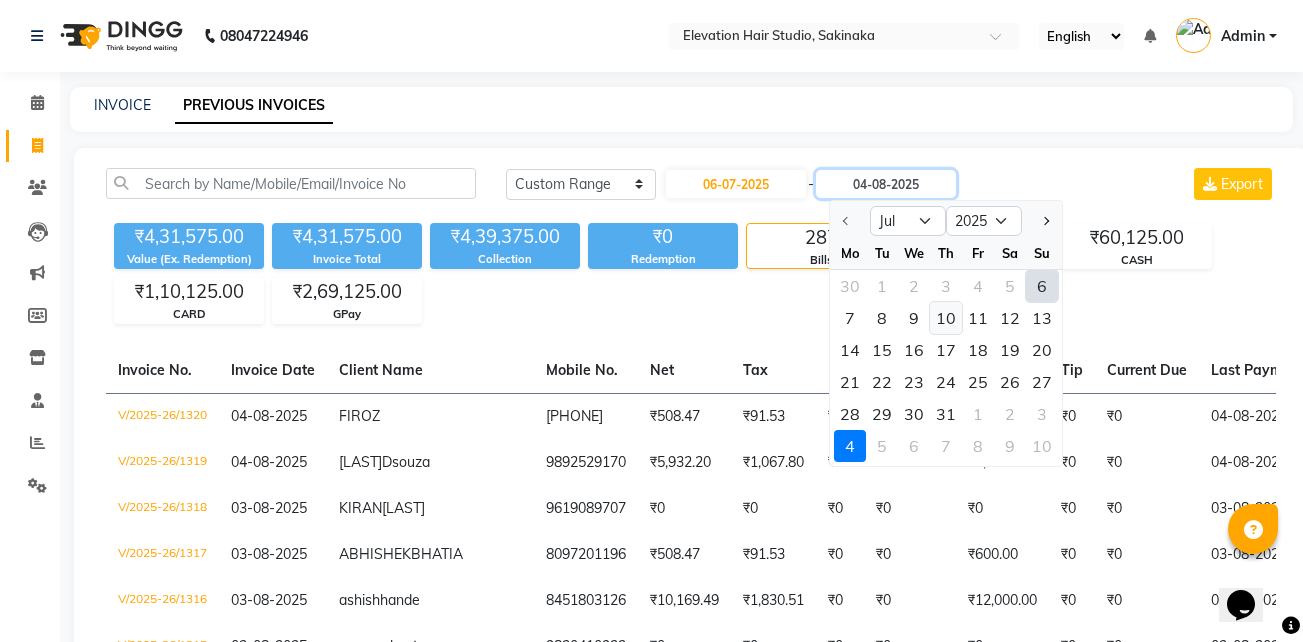 type on "10-07-2025" 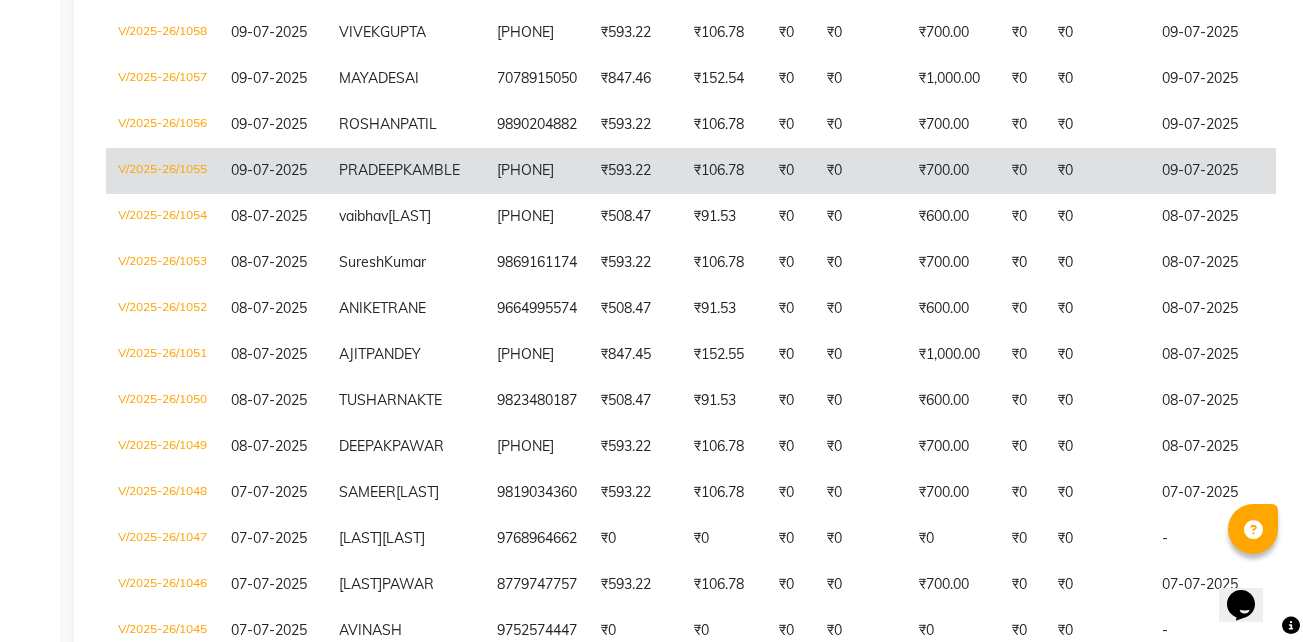 scroll, scrollTop: 819, scrollLeft: 0, axis: vertical 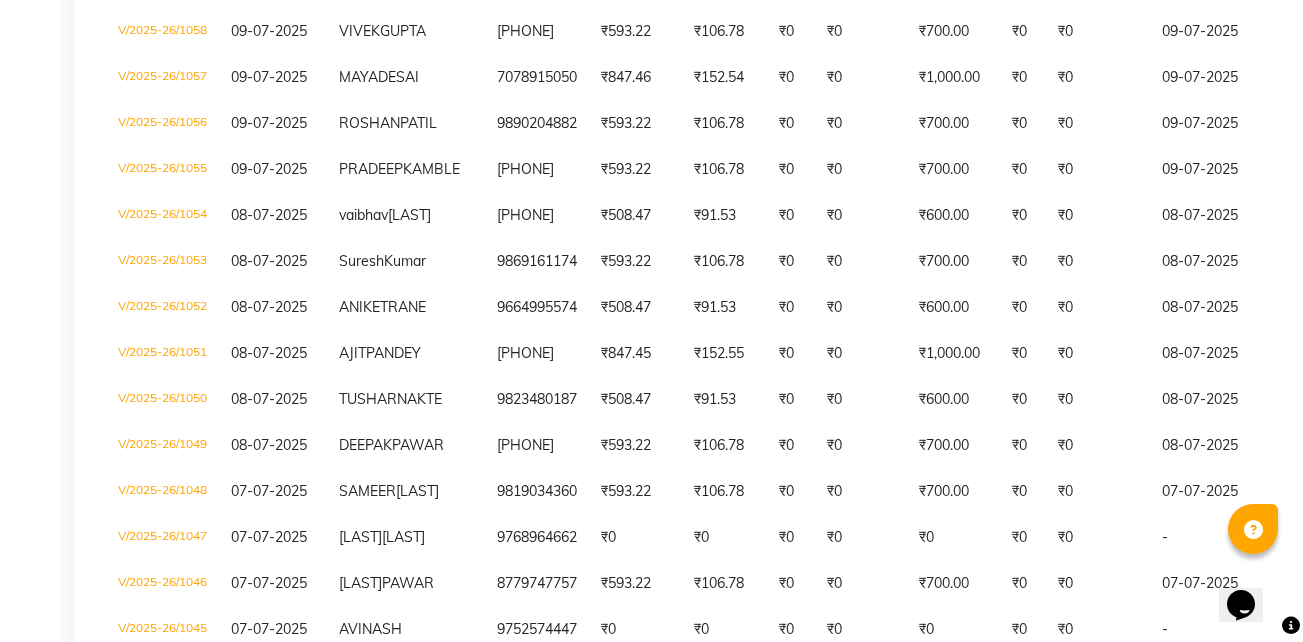 drag, startPoint x: 400, startPoint y: 234, endPoint x: 27, endPoint y: 362, distance: 394.35138 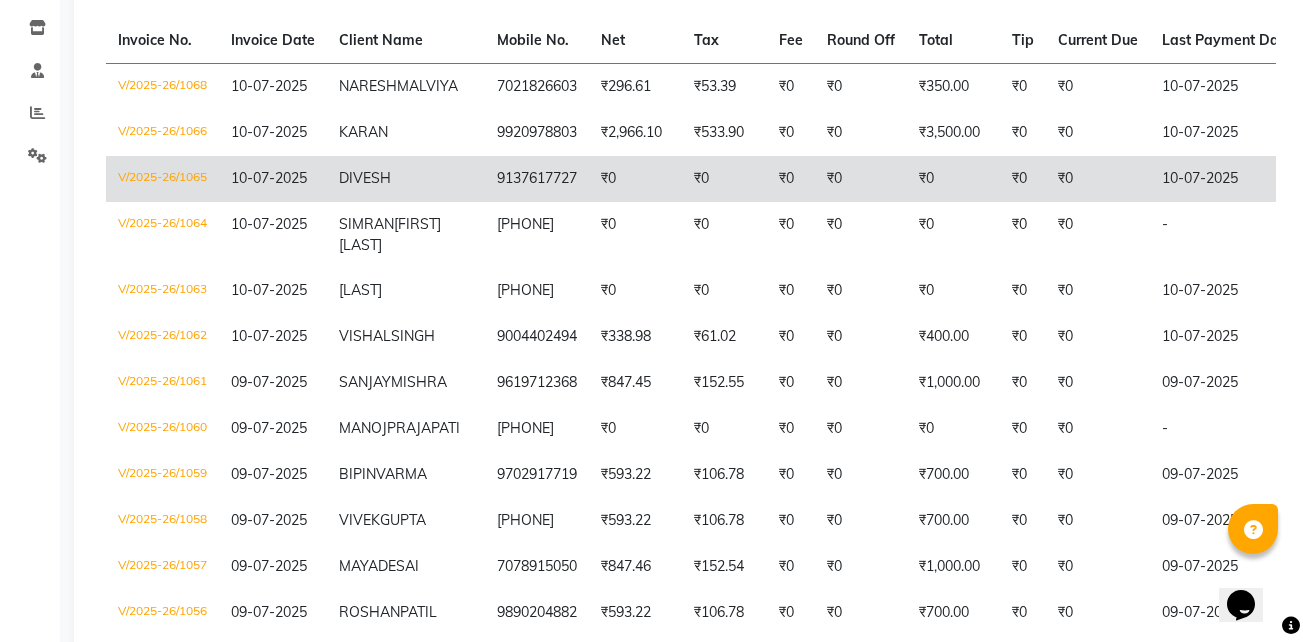 scroll, scrollTop: 0, scrollLeft: 0, axis: both 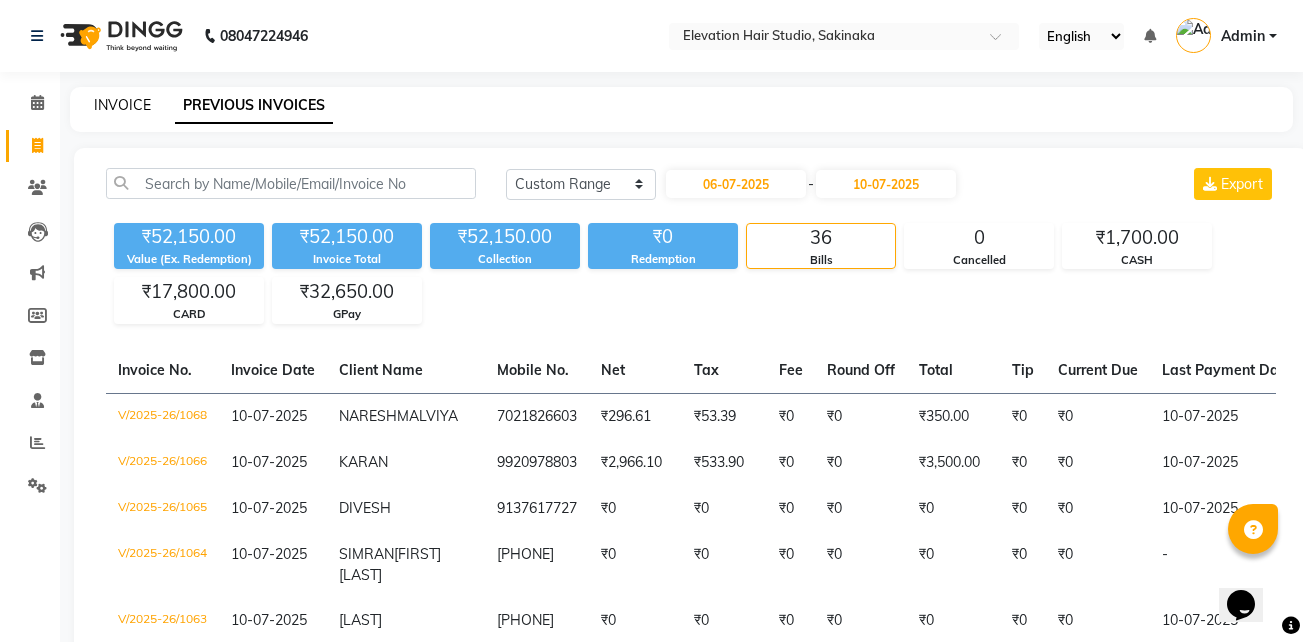 click on "INVOICE" 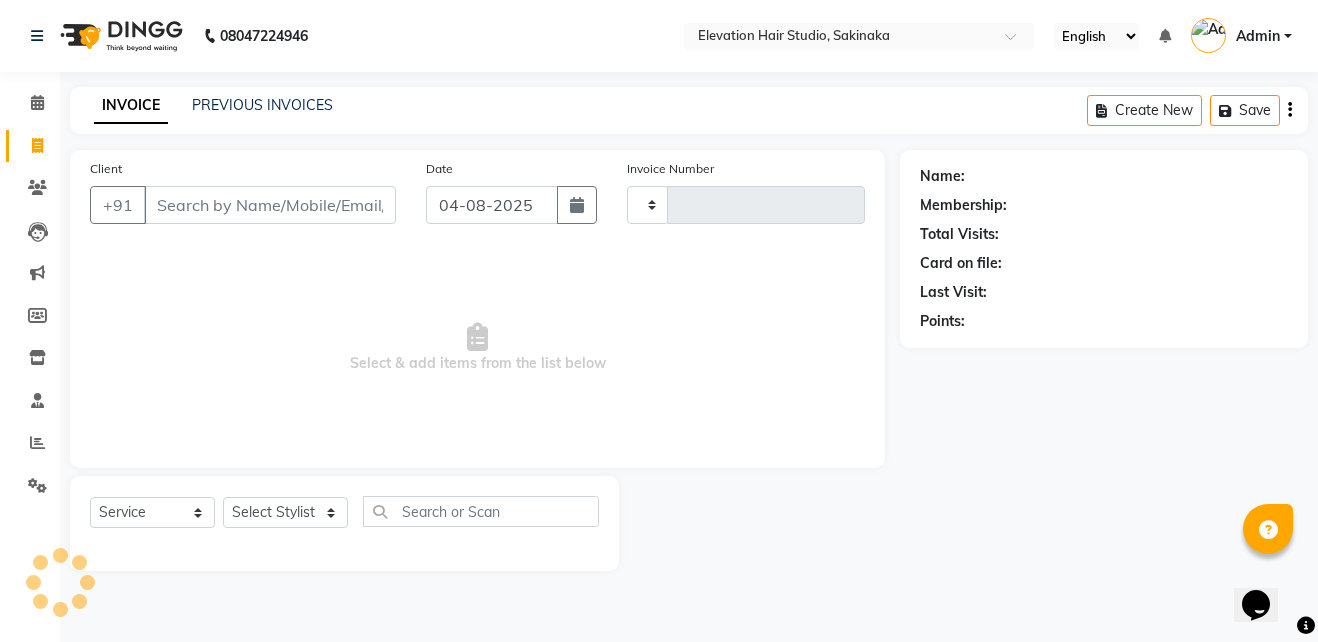 type on "1321" 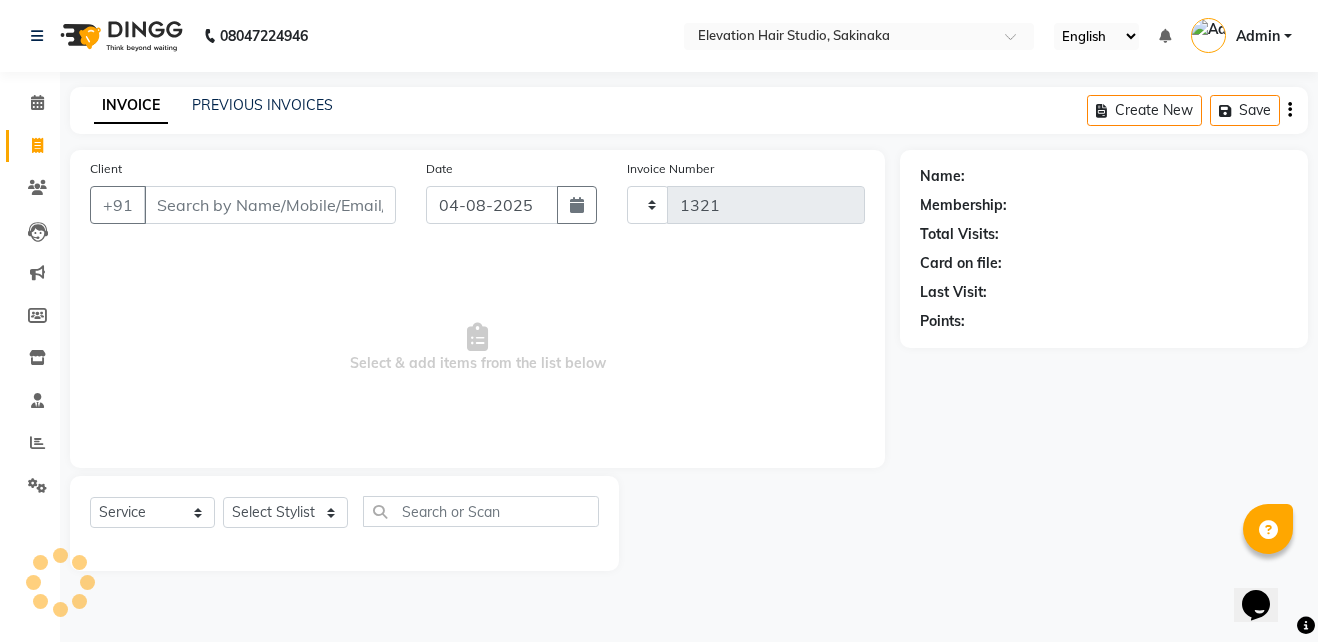 select on "4949" 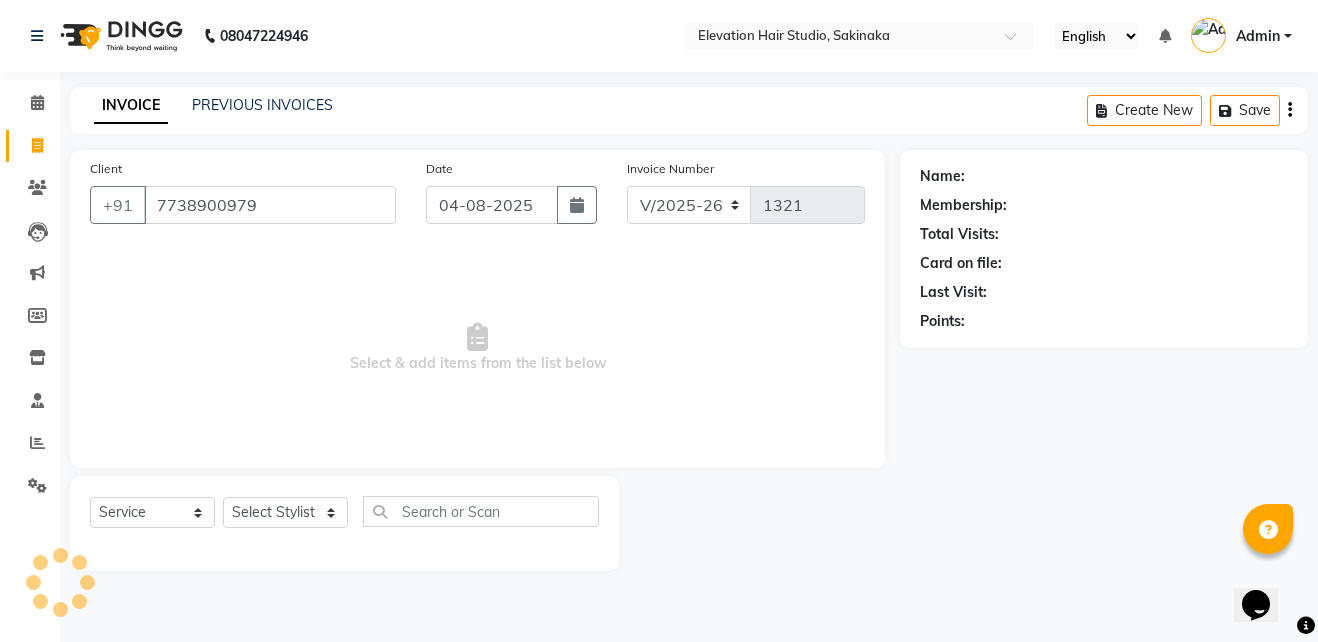 type on "7738900979" 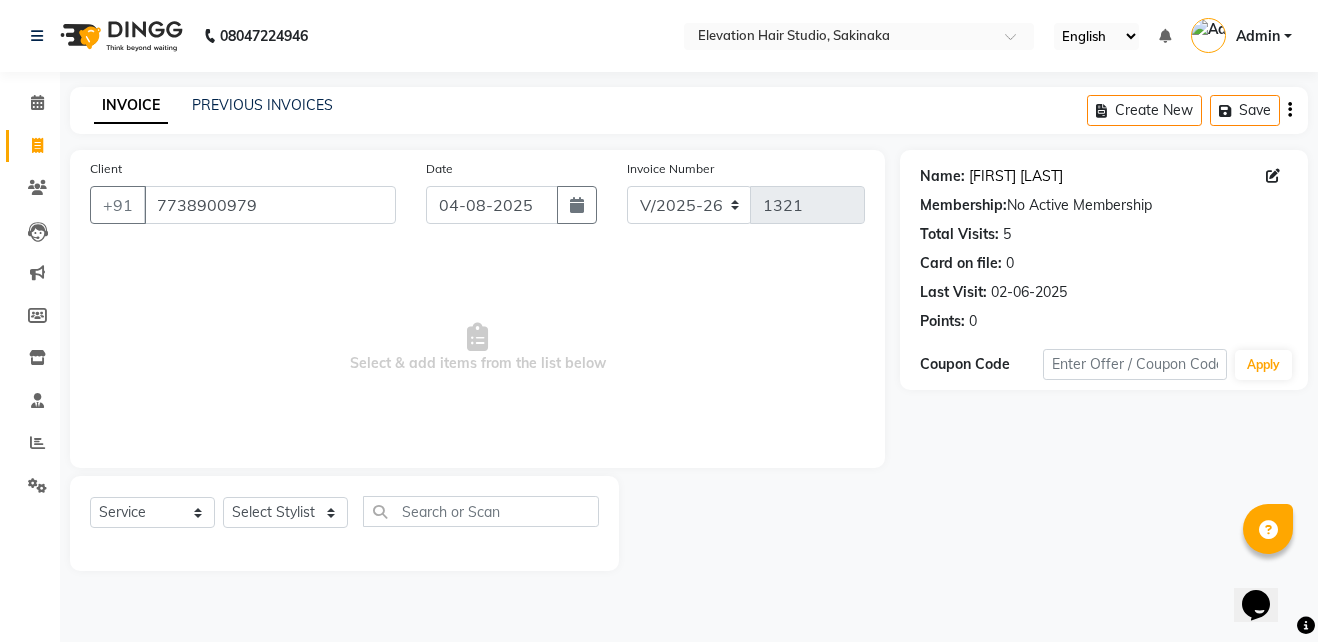 click on "Name: Anand Shinde Membership:  No Active Membership  Total Visits:  5 Card on file:  0 Last Visit:   02-06-2025 Points:   0" 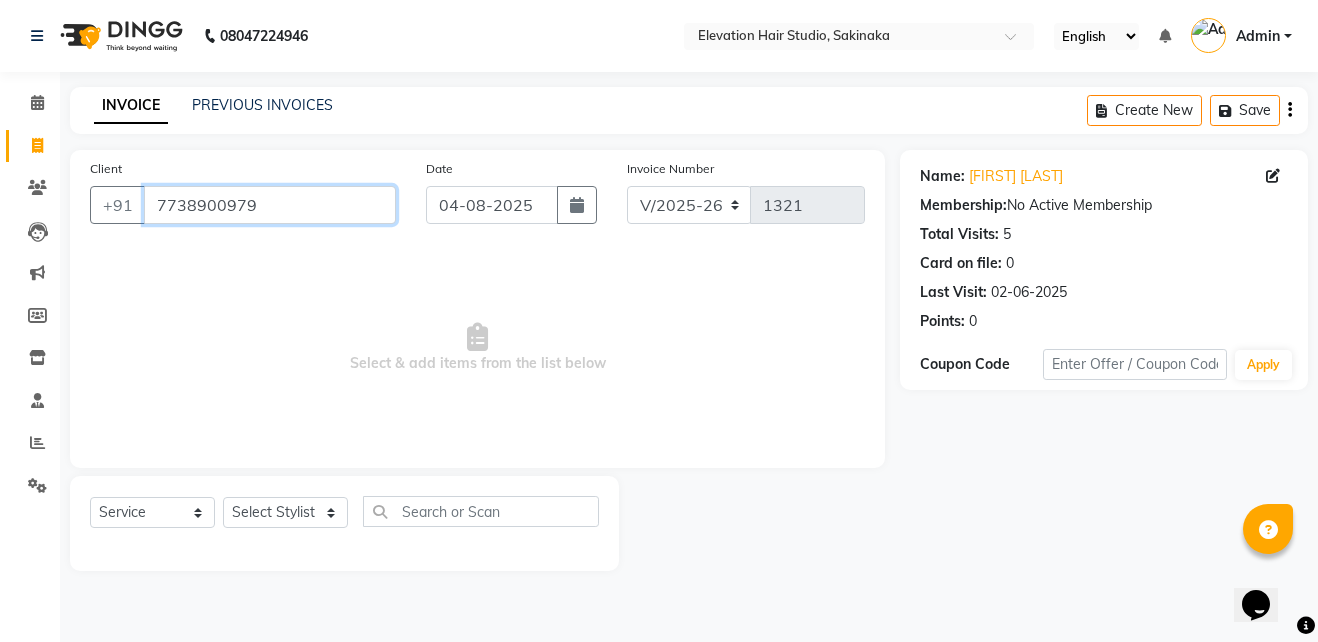 click on "7738900979" at bounding box center [270, 205] 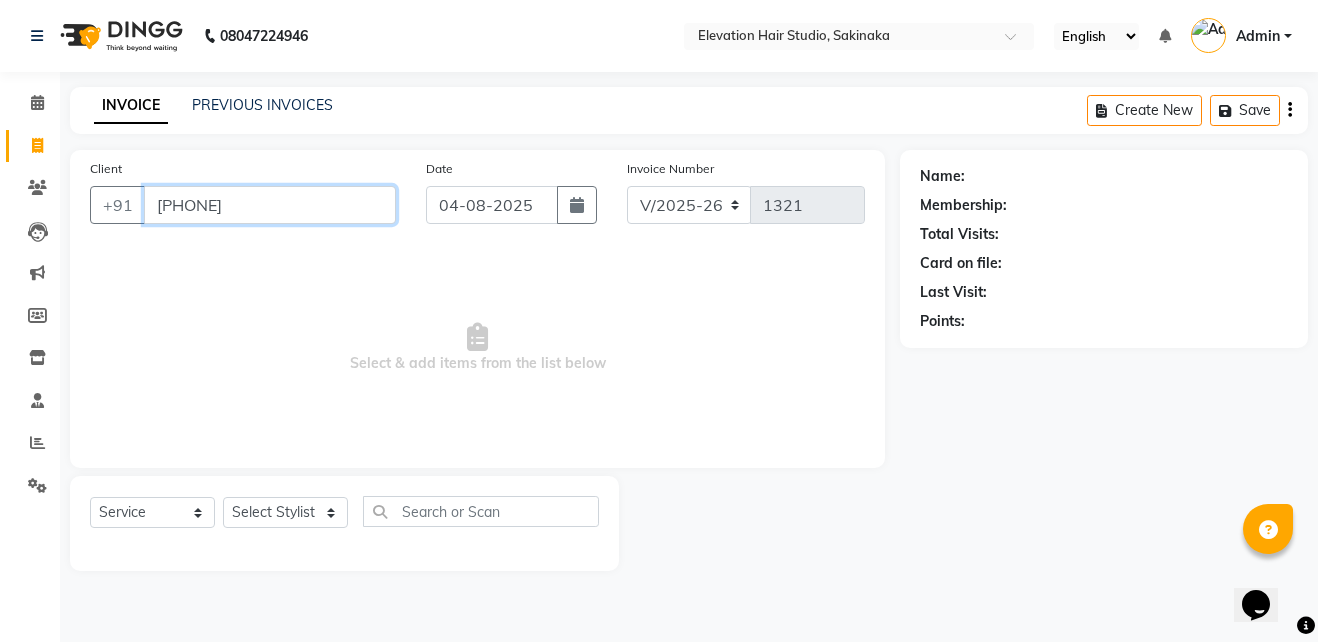 type on "[PHONE]" 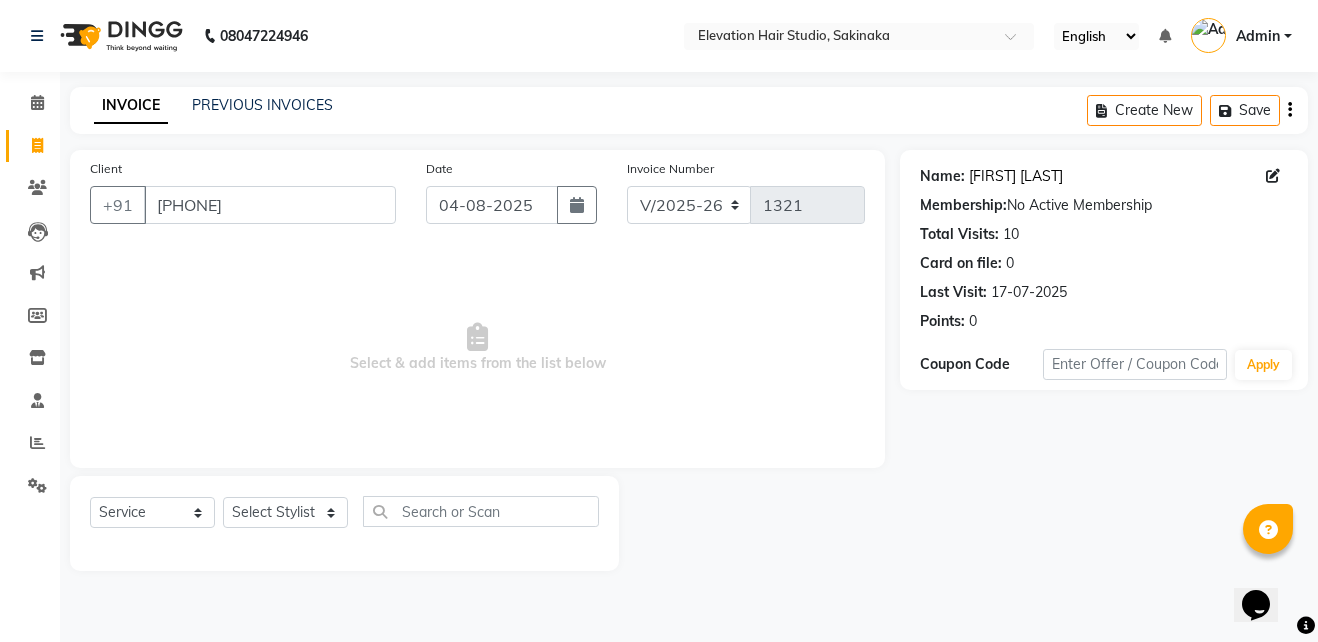 click on "Vaibhav Ghanekar" 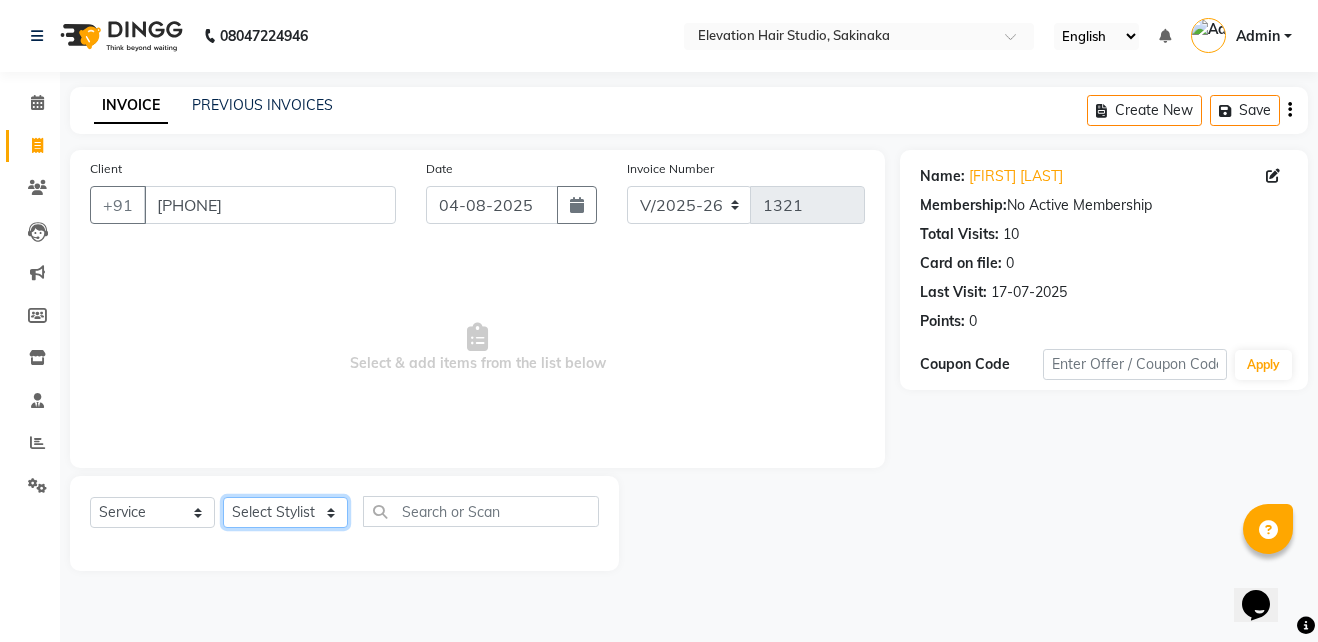 click on "Select Stylist Admin (EHS Thane) ANEES  DILIP KAPIL  PRIYA RUPESH SAHIL  Sarfaraz SHAHEENA SHAIKH  ZEESHAN" 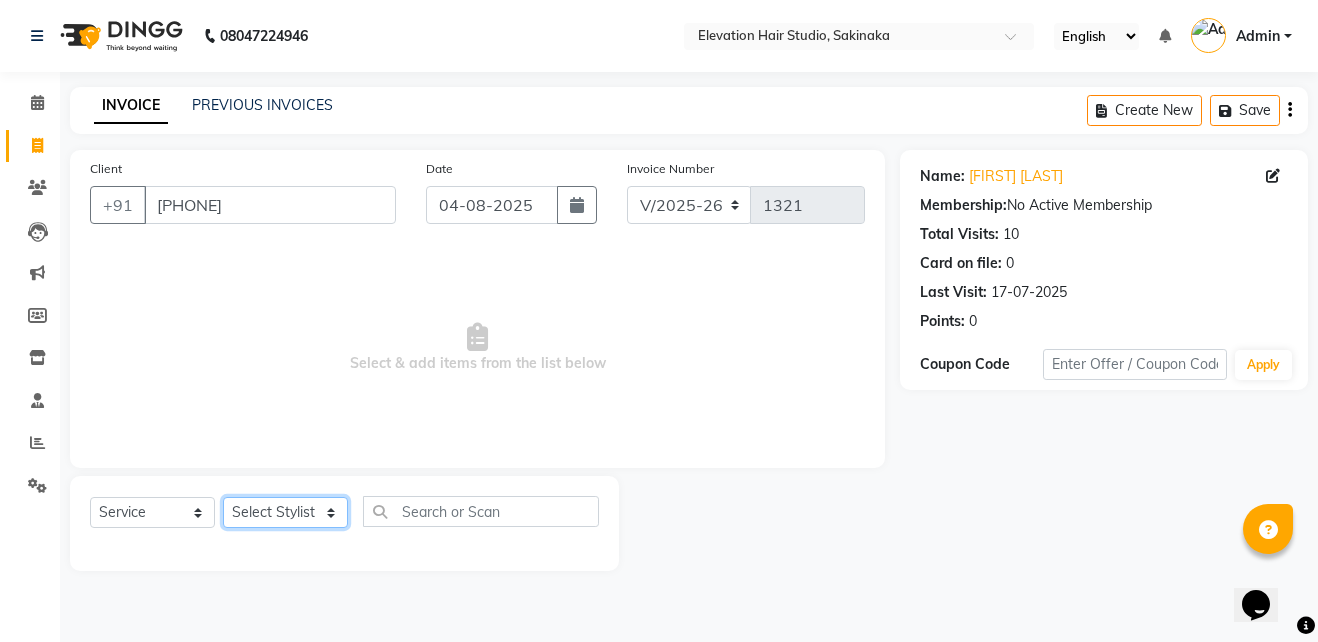 select on "84316" 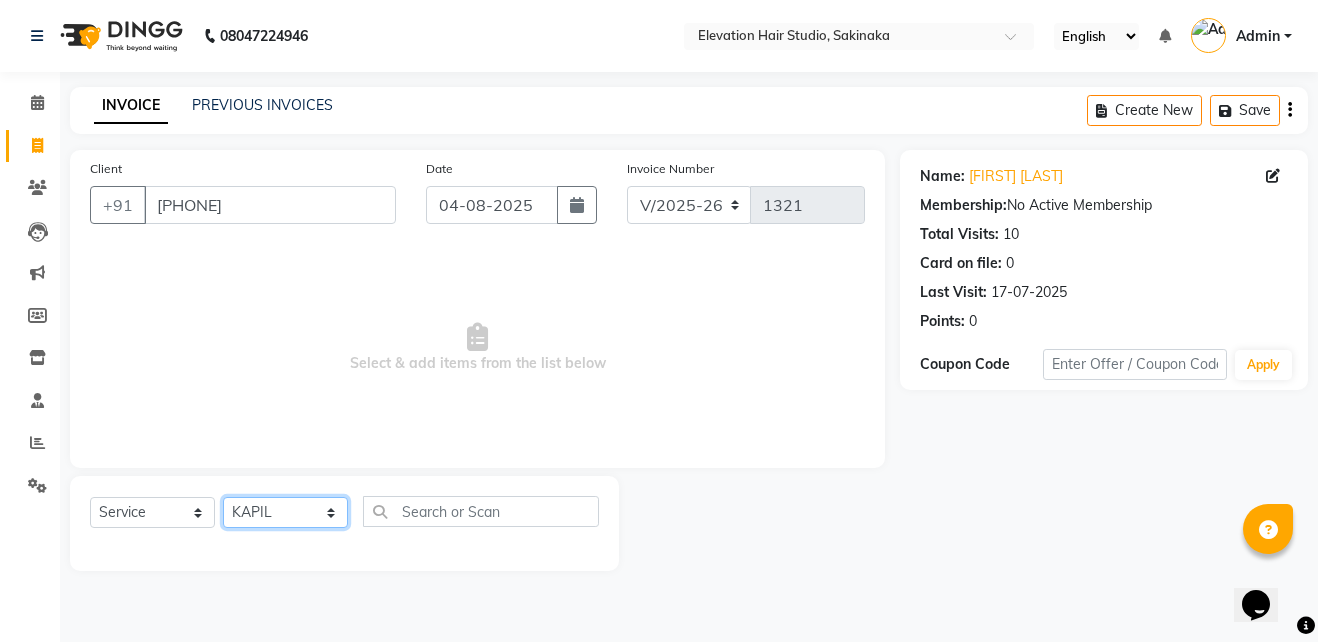 click on "Select Stylist Admin (EHS Thane) ANEES  DILIP KAPIL  PRIYA RUPESH SAHIL  Sarfaraz SHAHEENA SHAIKH  ZEESHAN" 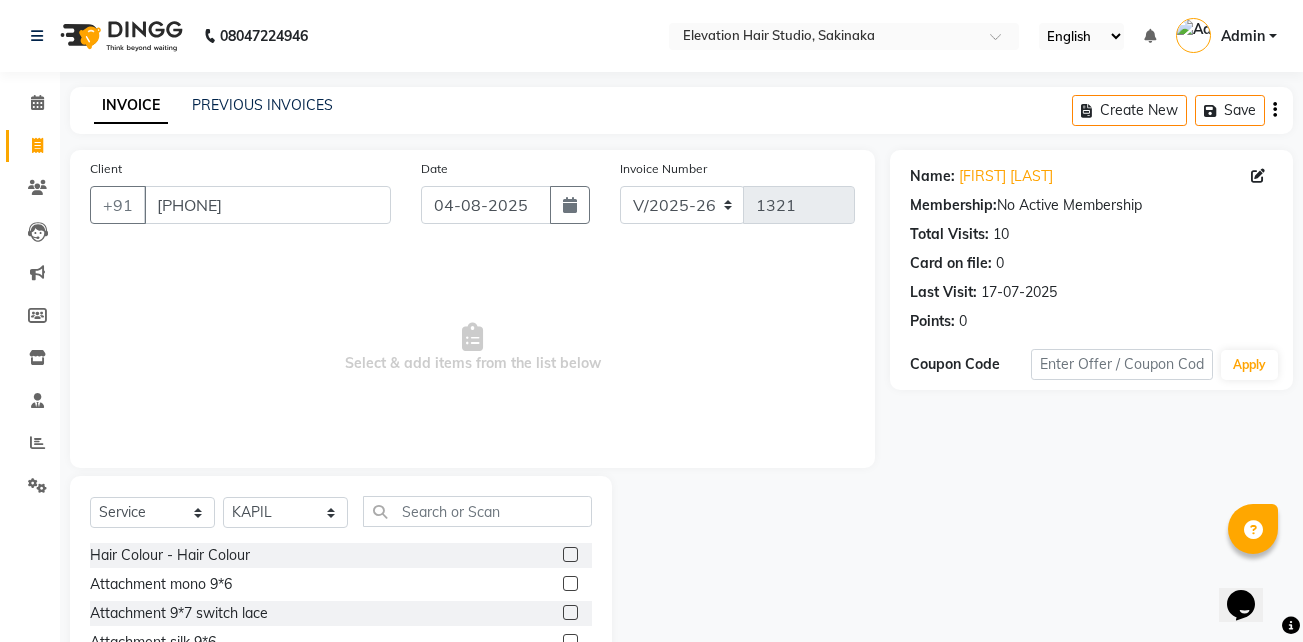 click on "Select & add items from the list below" at bounding box center [472, 348] 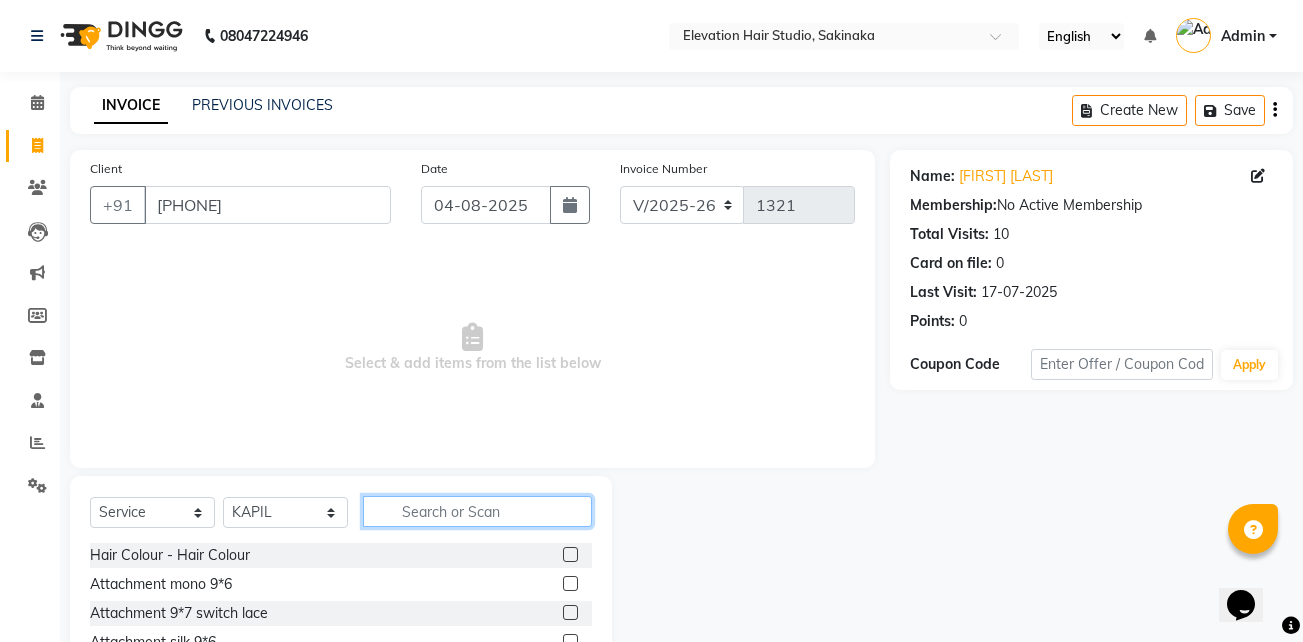 click 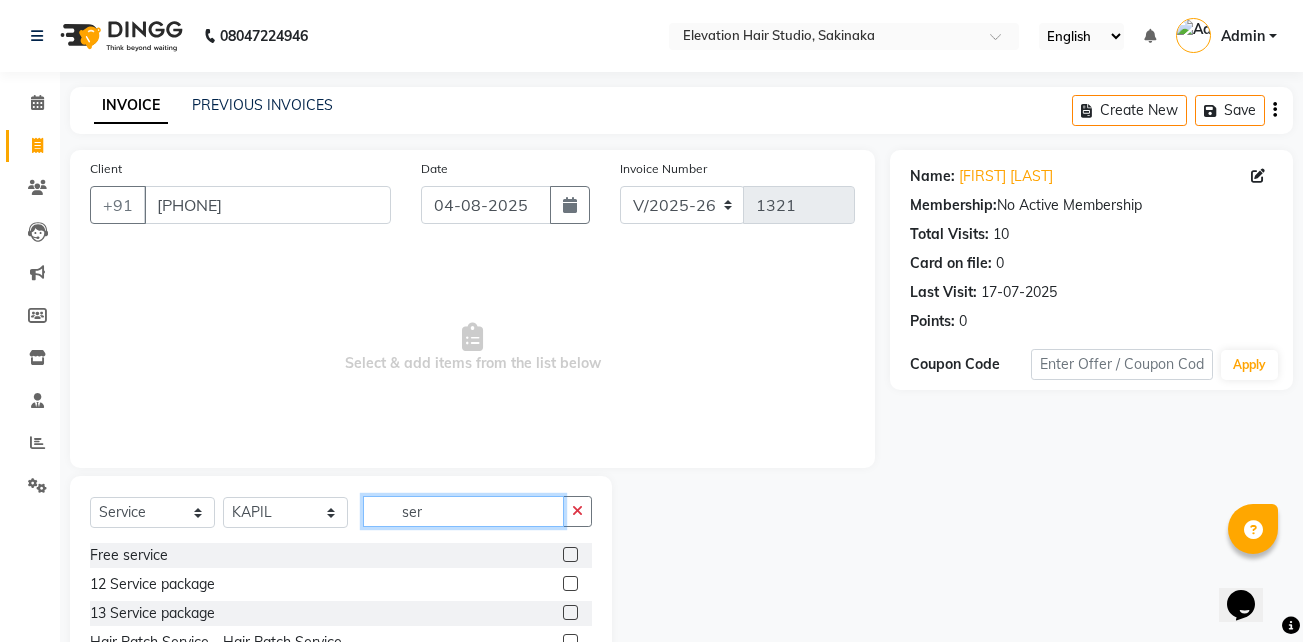 scroll, scrollTop: 104, scrollLeft: 0, axis: vertical 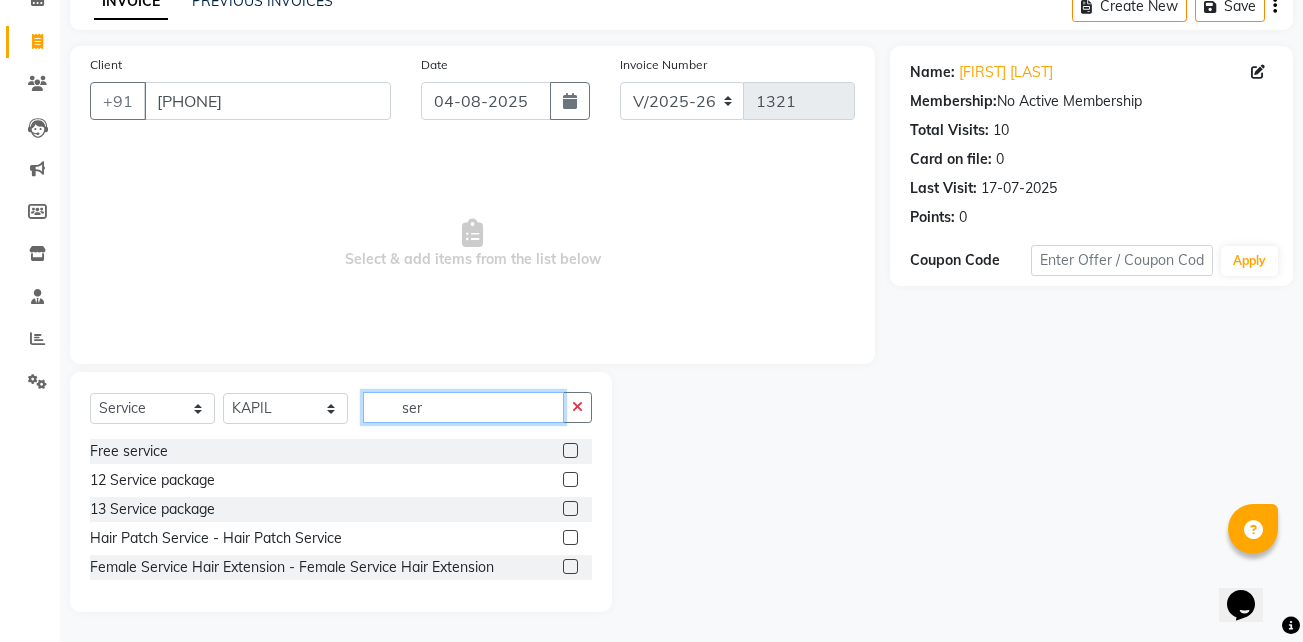 type on "ser" 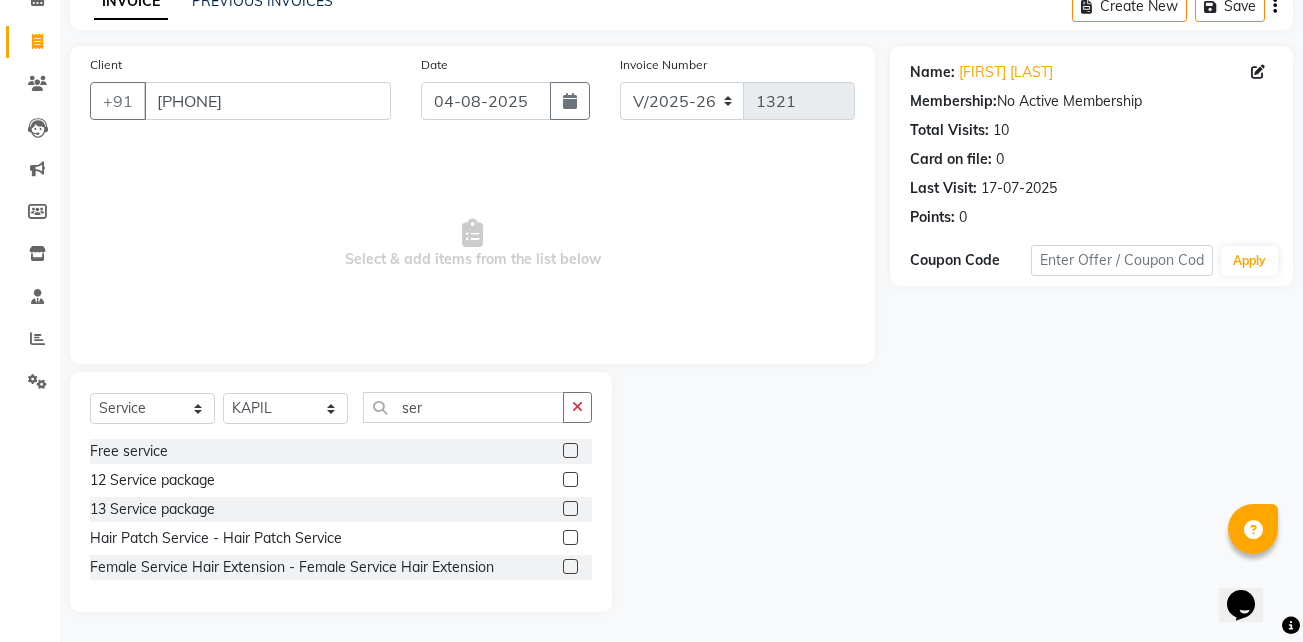 click 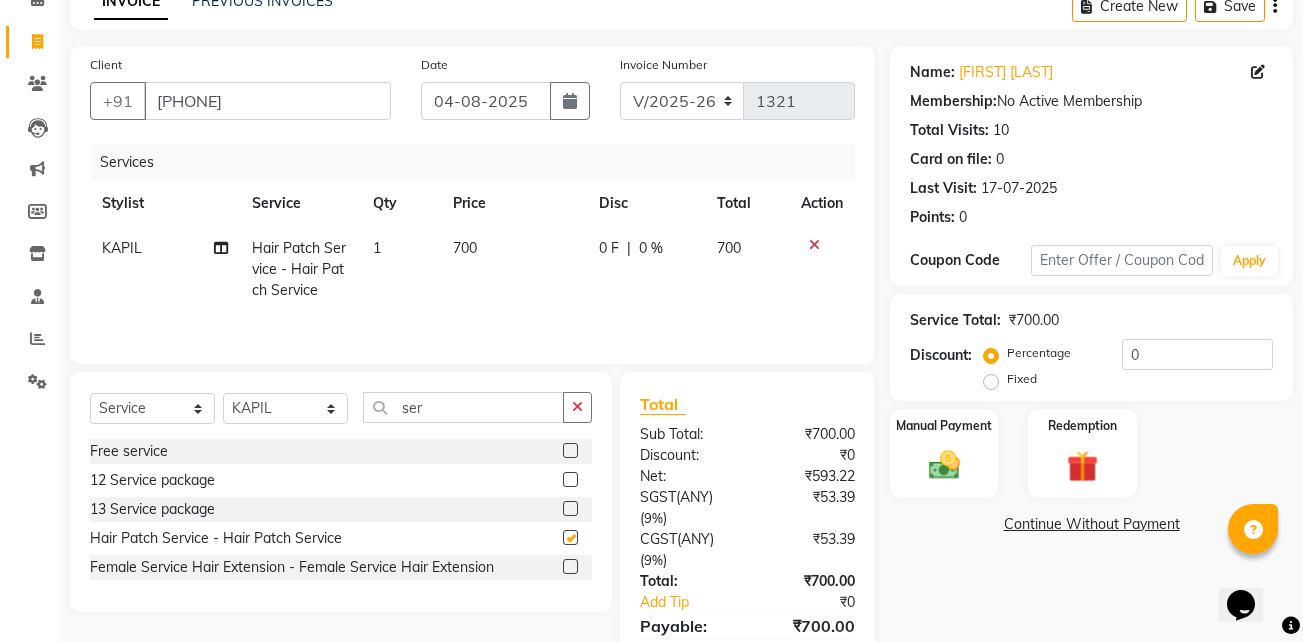 checkbox on "false" 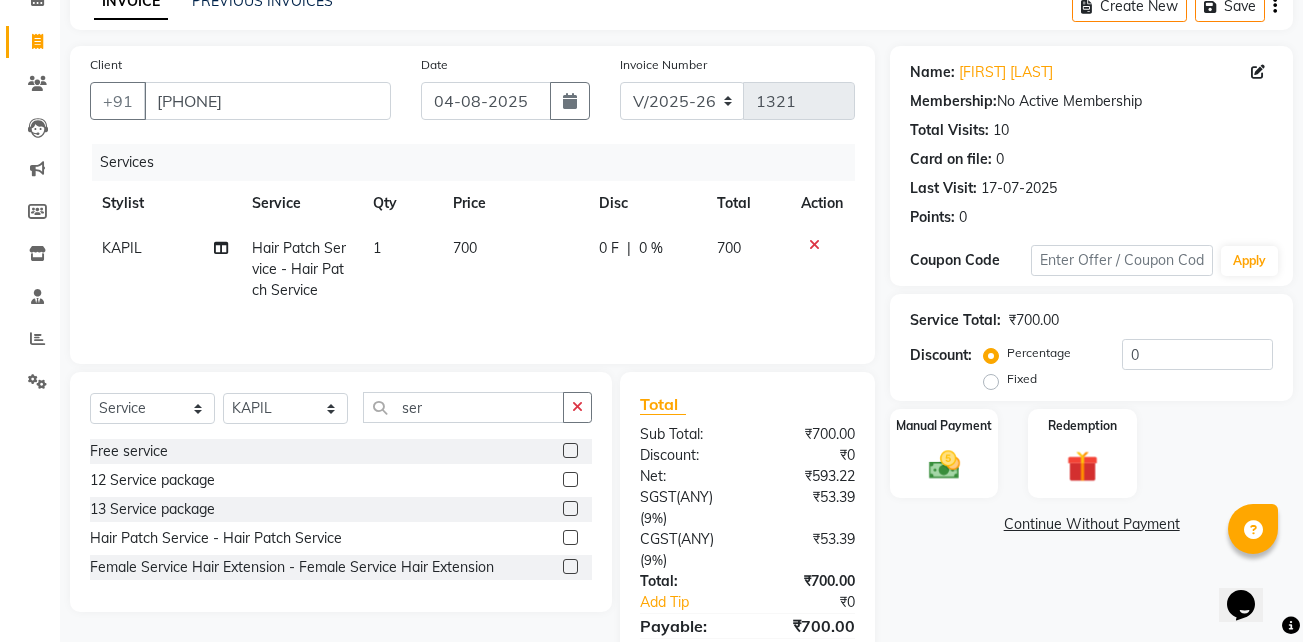 click on "700" 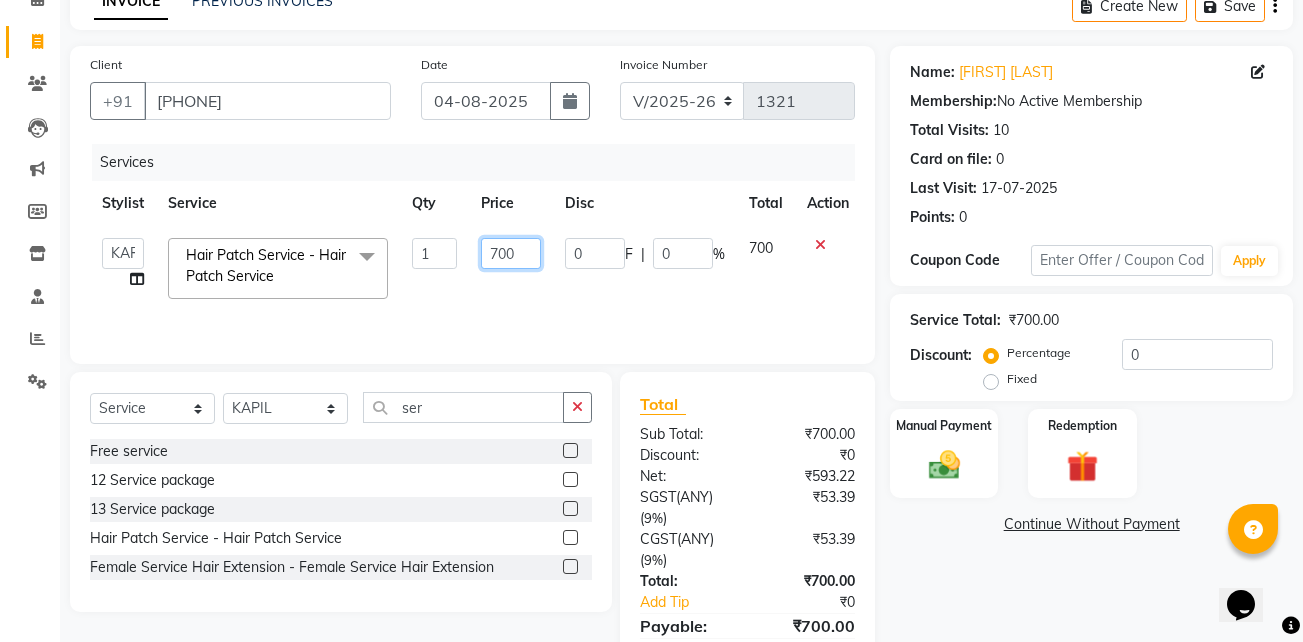 click on "700" 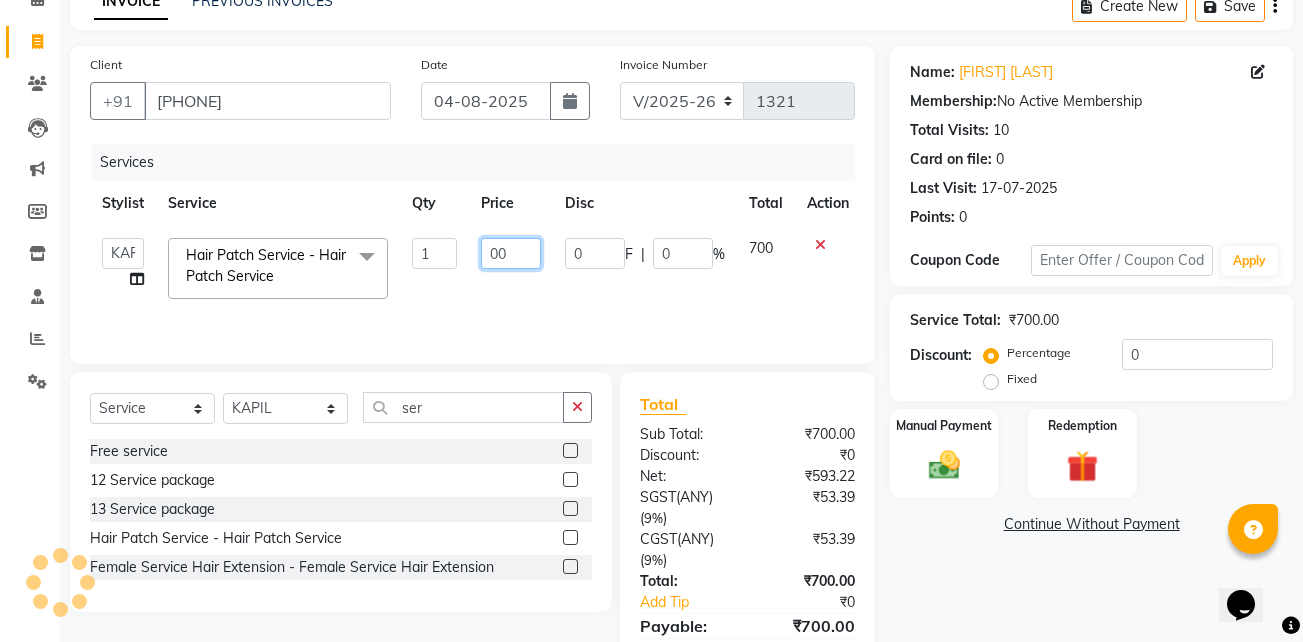 type on "600" 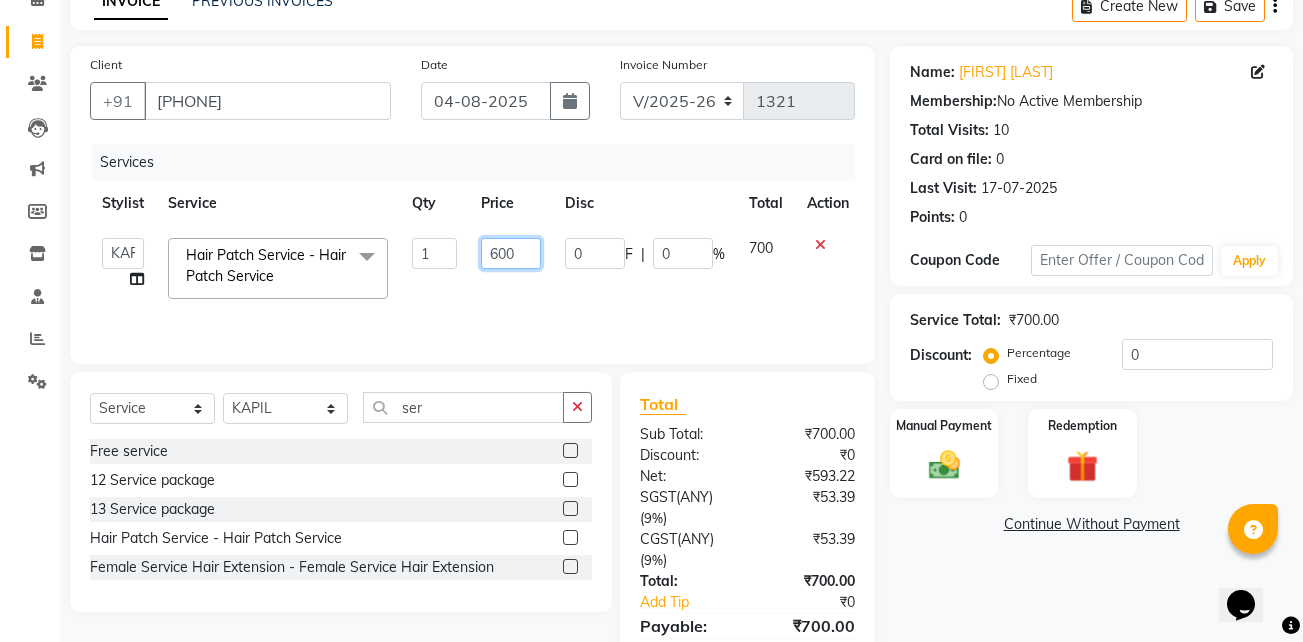 scroll, scrollTop: 200, scrollLeft: 0, axis: vertical 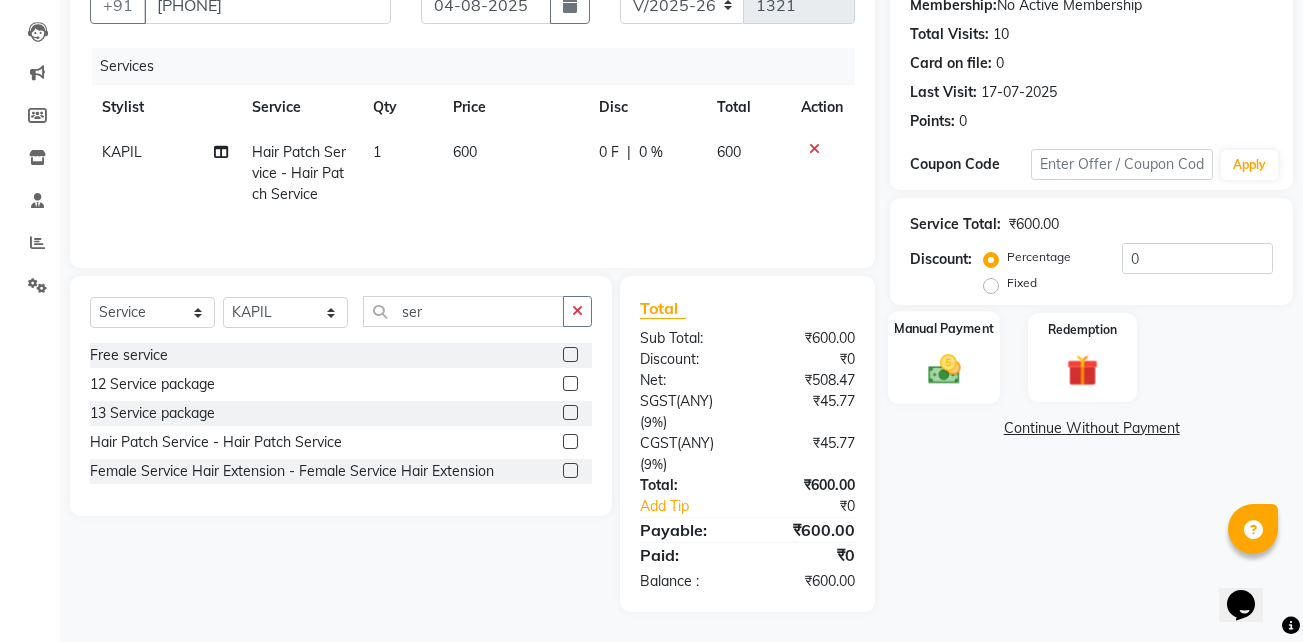 click 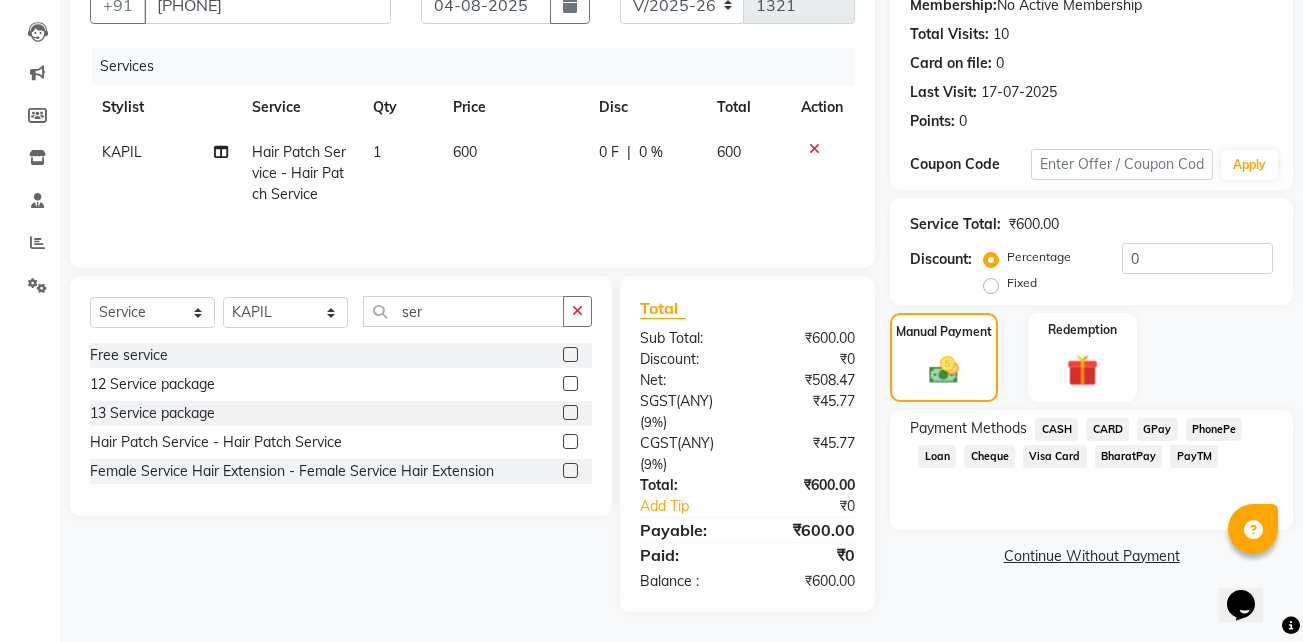 click on "GPay" 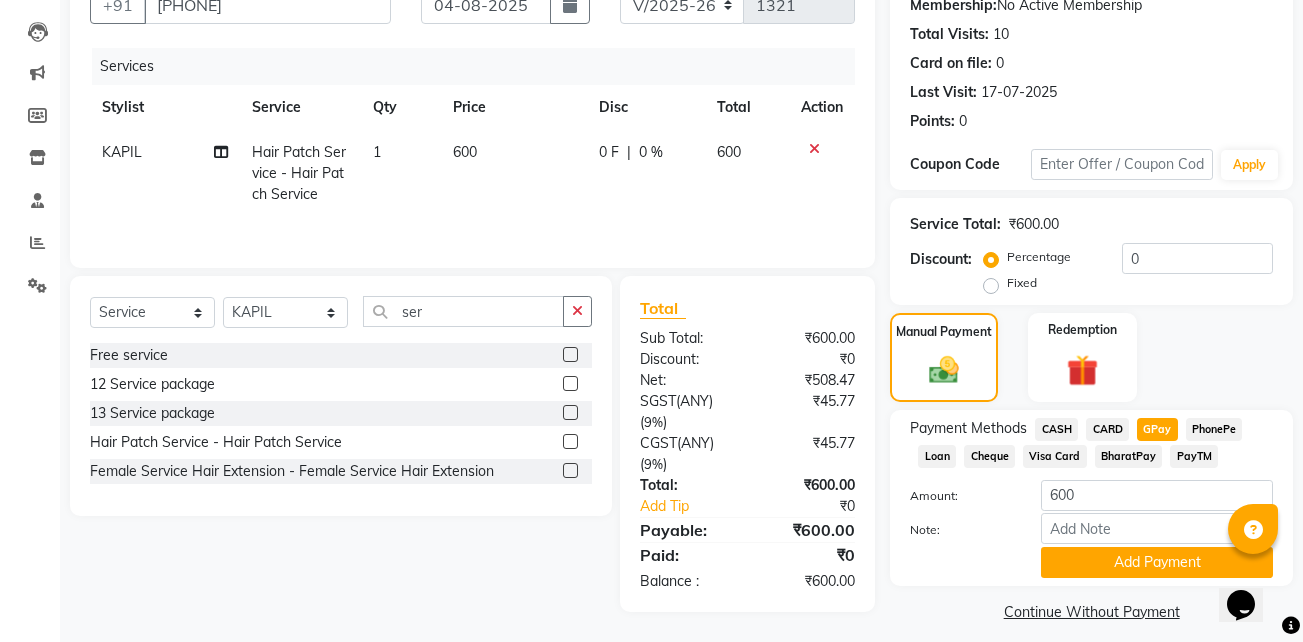scroll, scrollTop: 215, scrollLeft: 0, axis: vertical 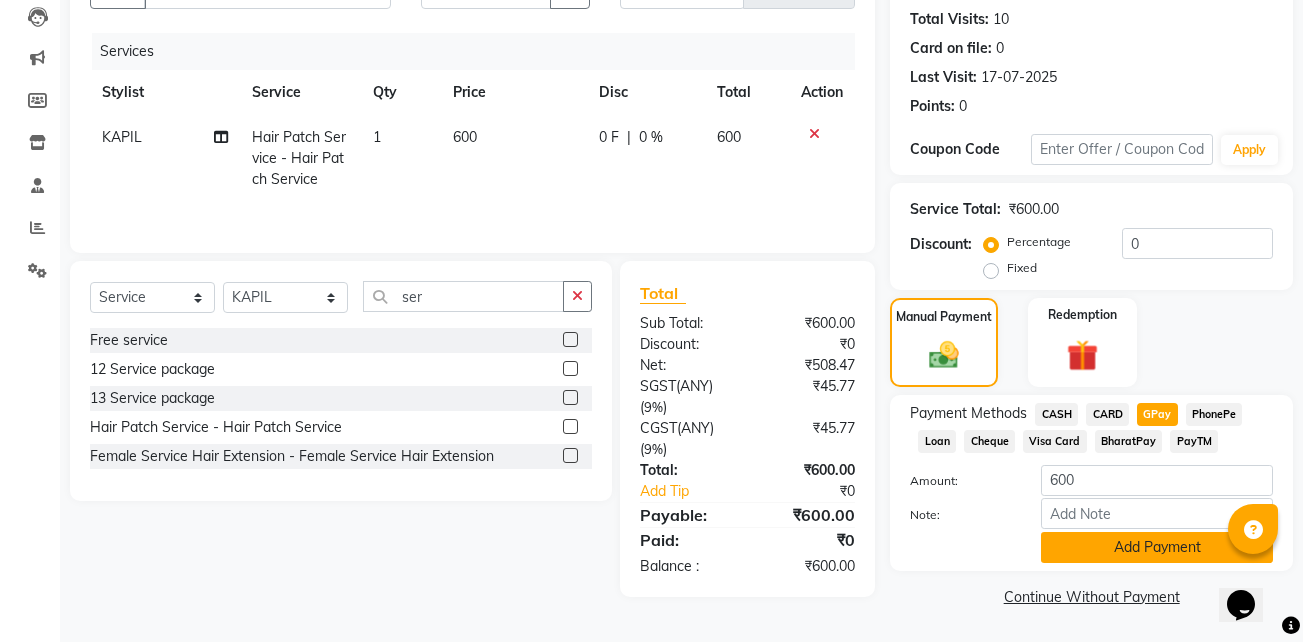 click on "Add Payment" 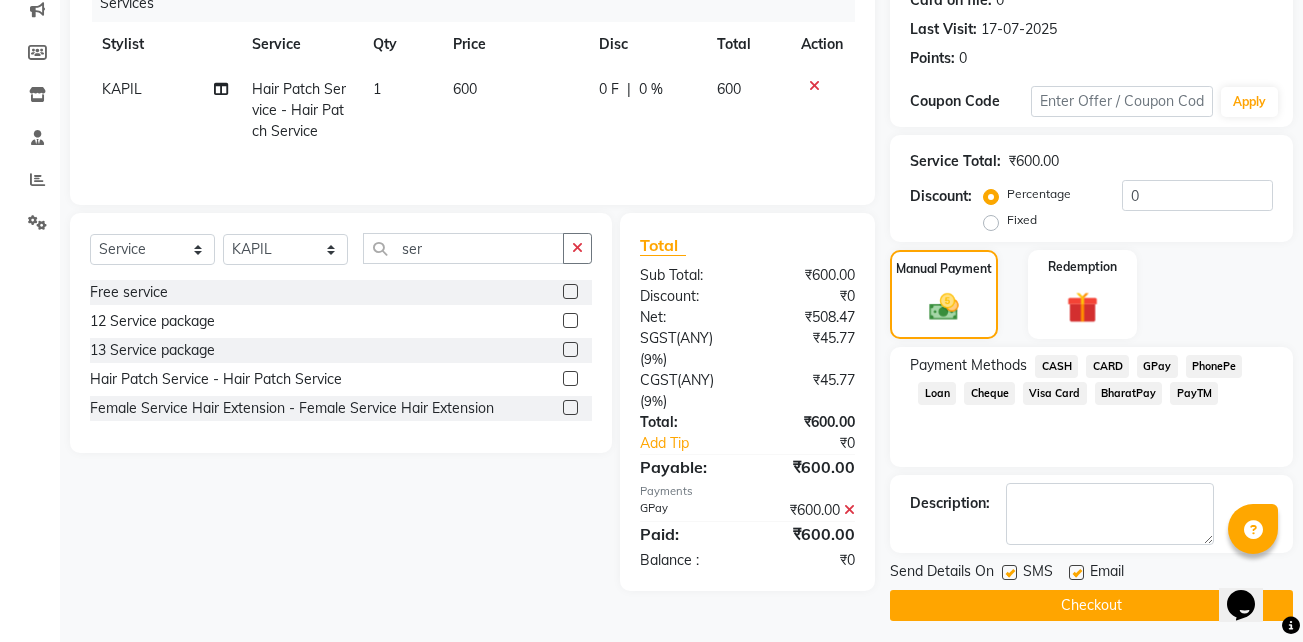 scroll, scrollTop: 266, scrollLeft: 0, axis: vertical 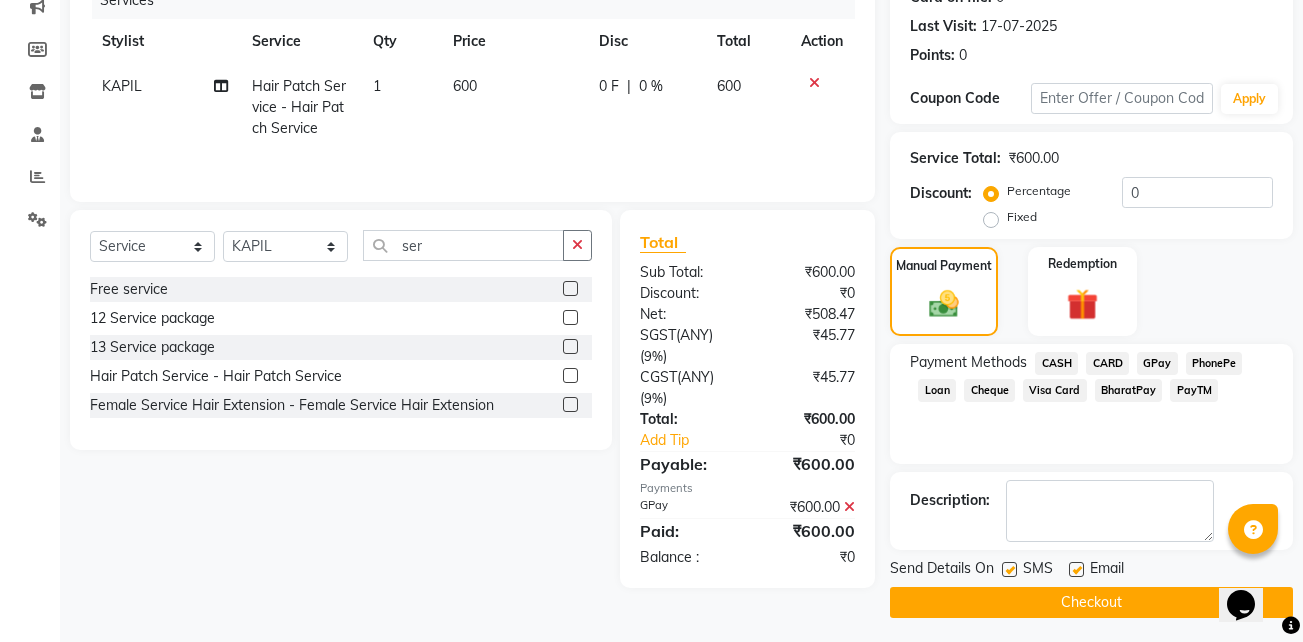 click 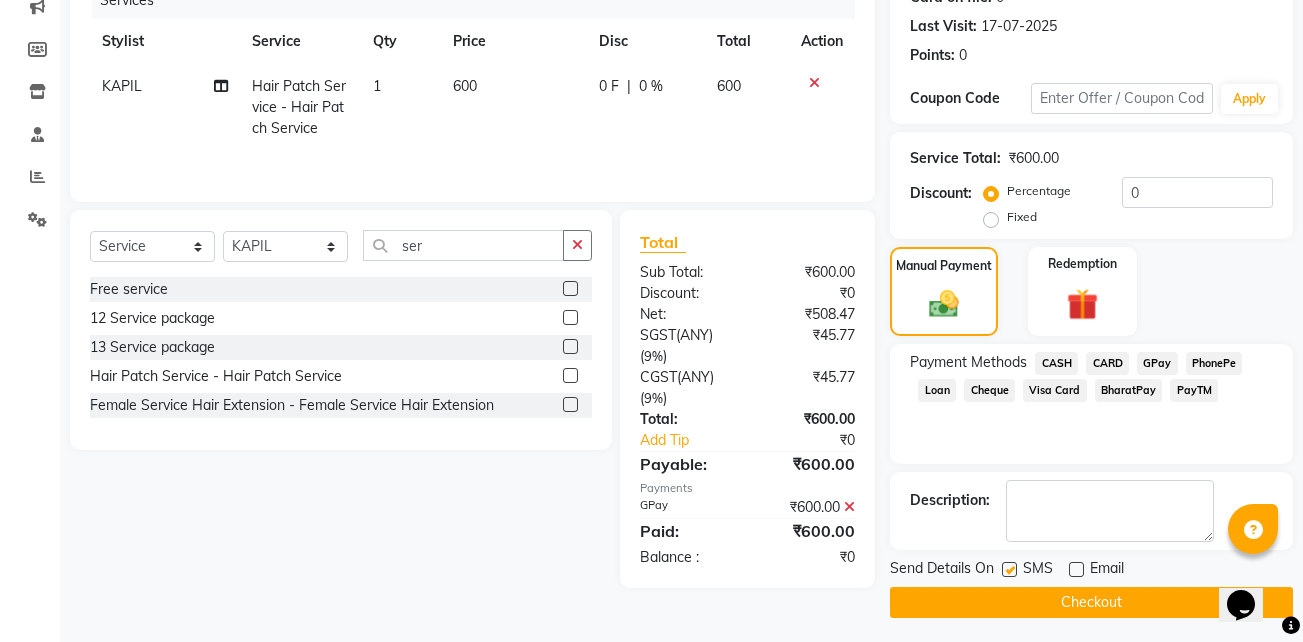 click 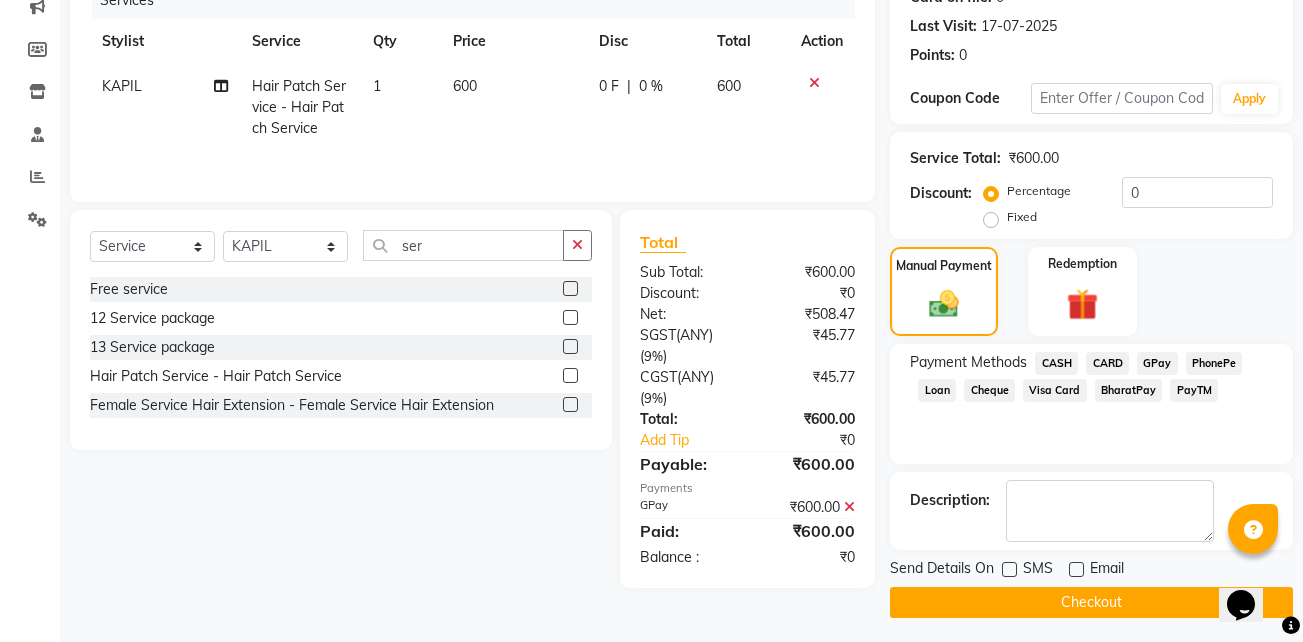click on "Checkout" 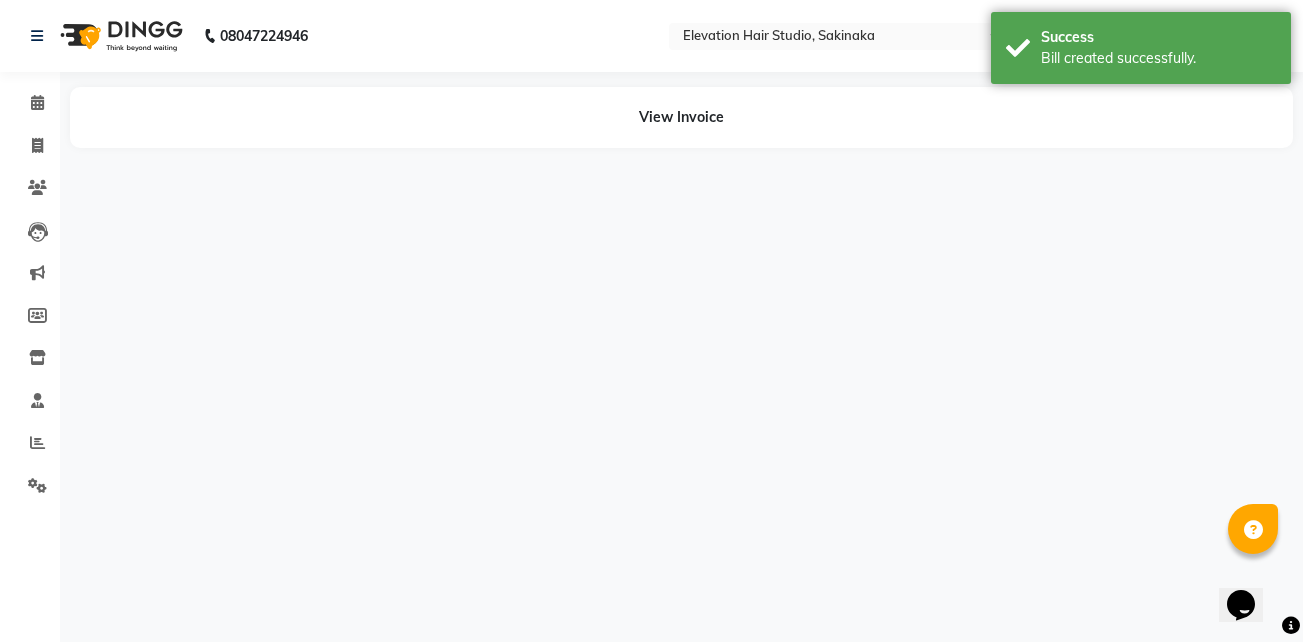 scroll, scrollTop: 0, scrollLeft: 0, axis: both 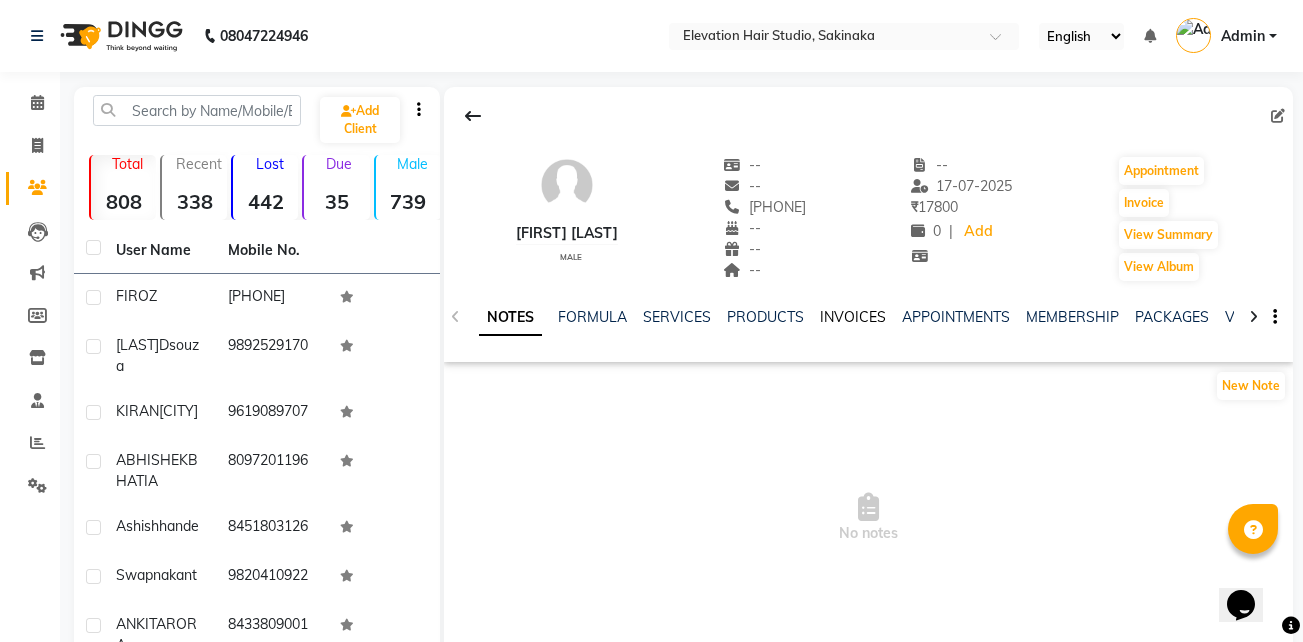 click on "INVOICES" 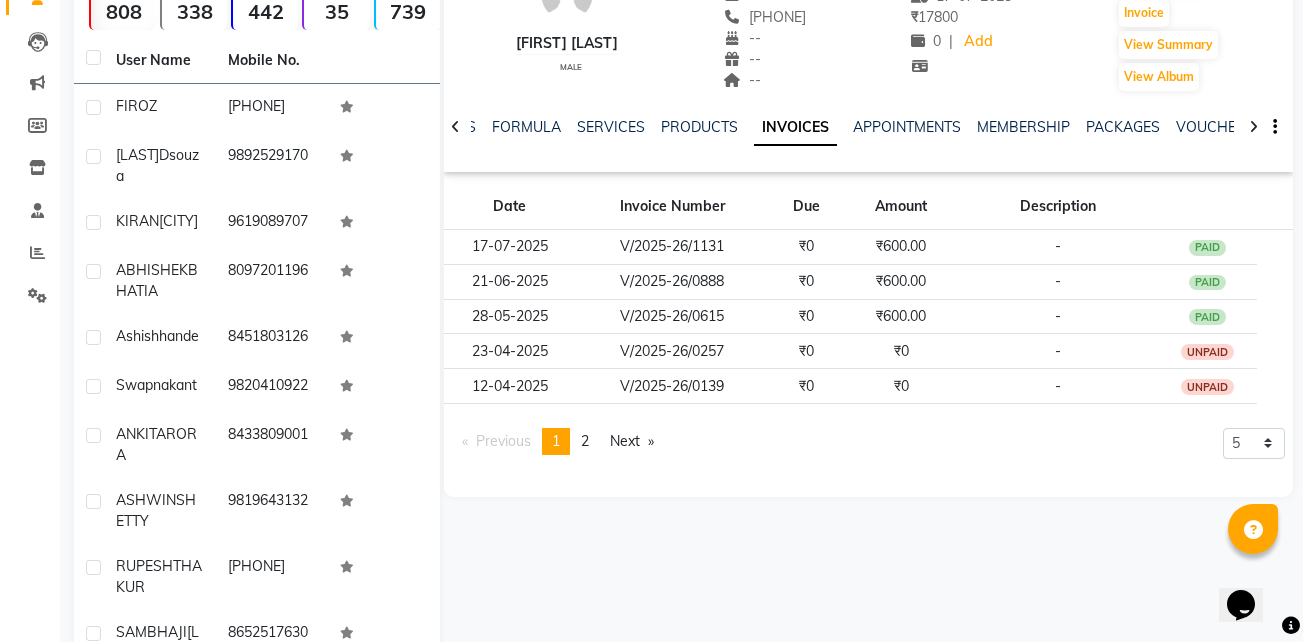scroll, scrollTop: 193, scrollLeft: 0, axis: vertical 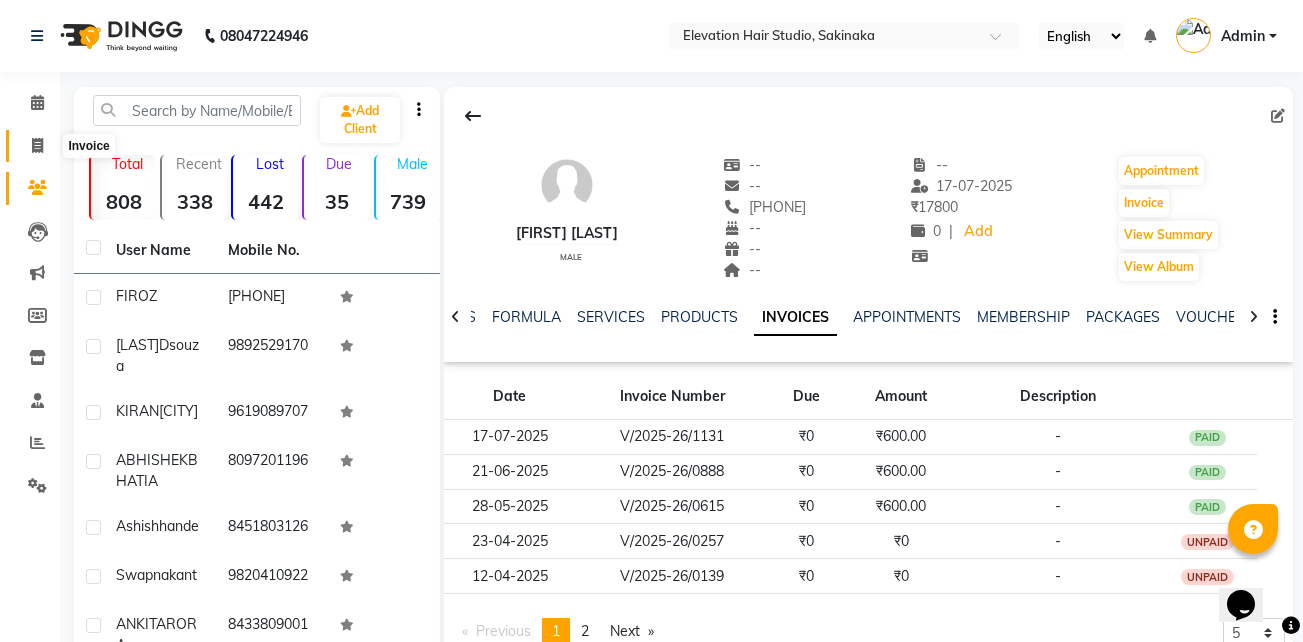click 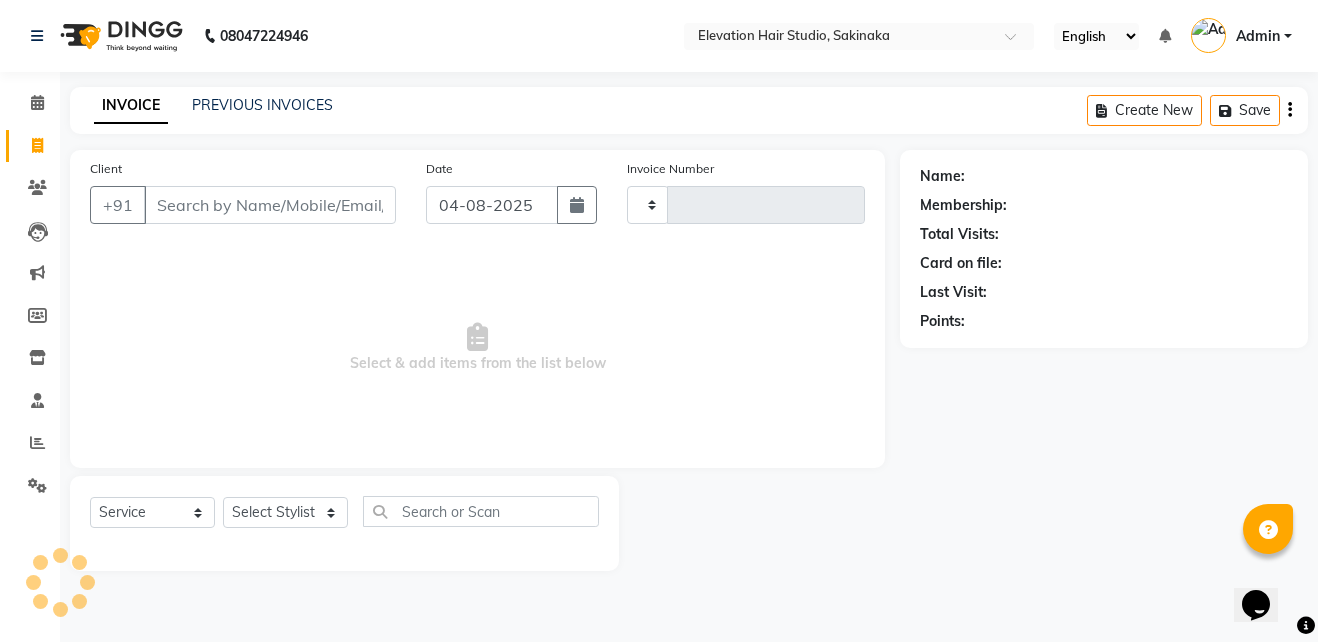 type on "1321" 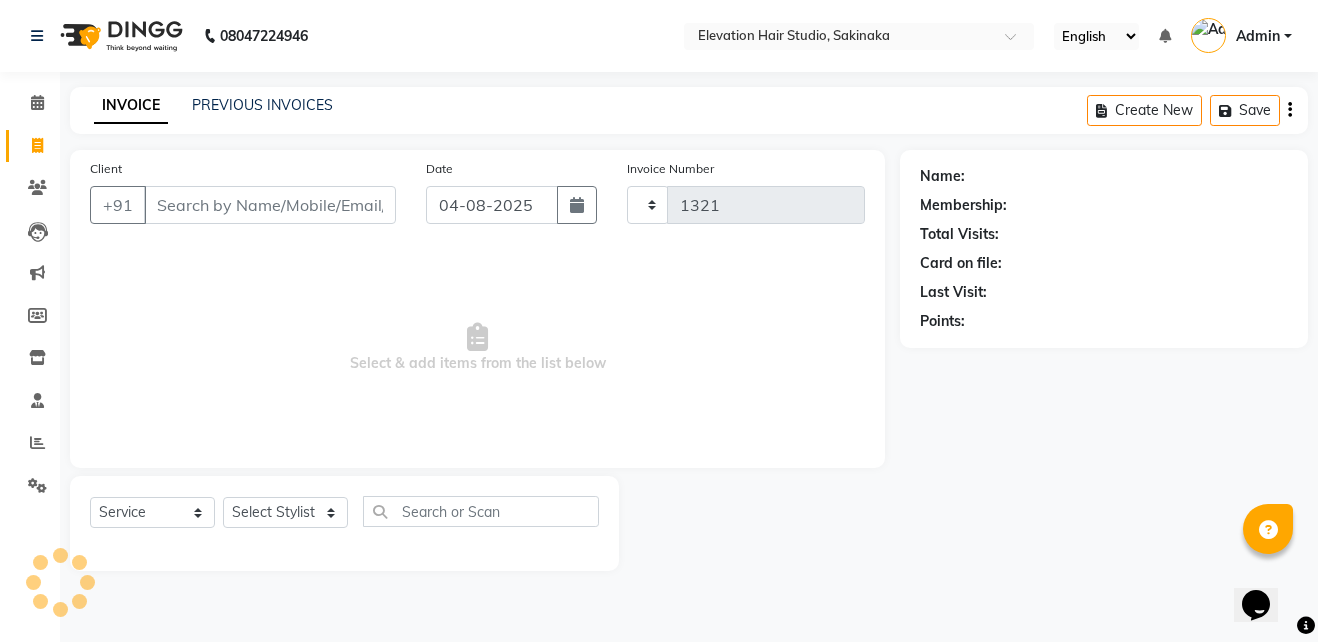 select on "4949" 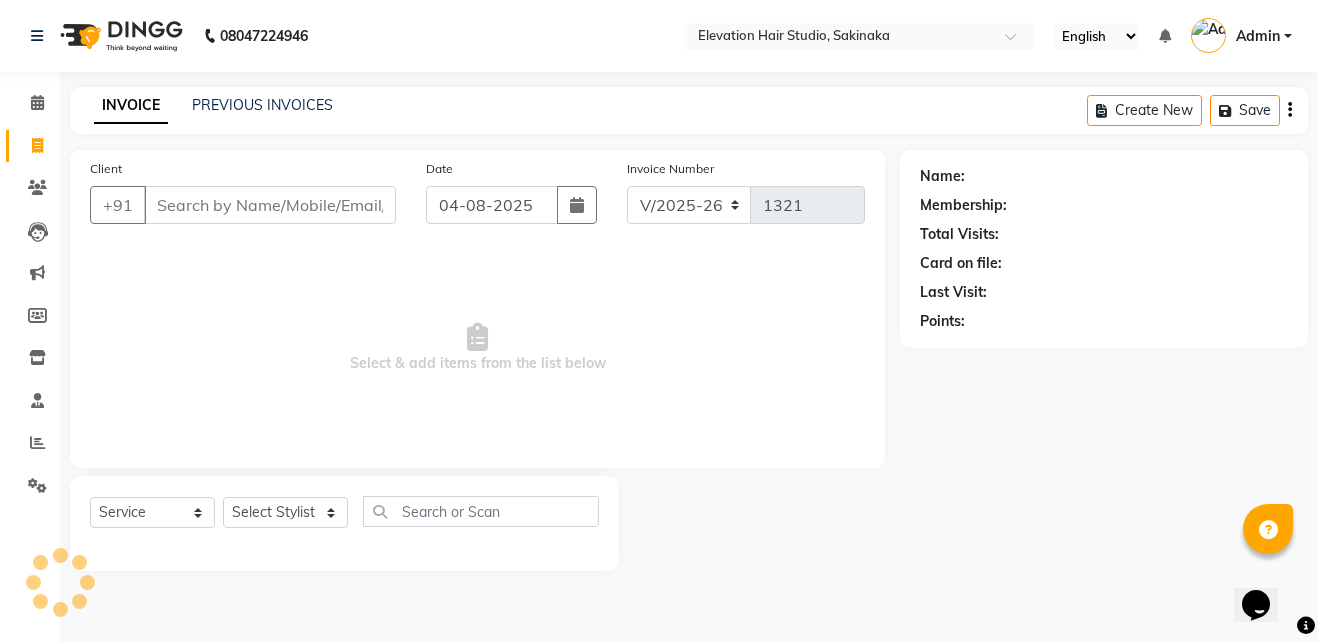 click on "Client" at bounding box center (270, 205) 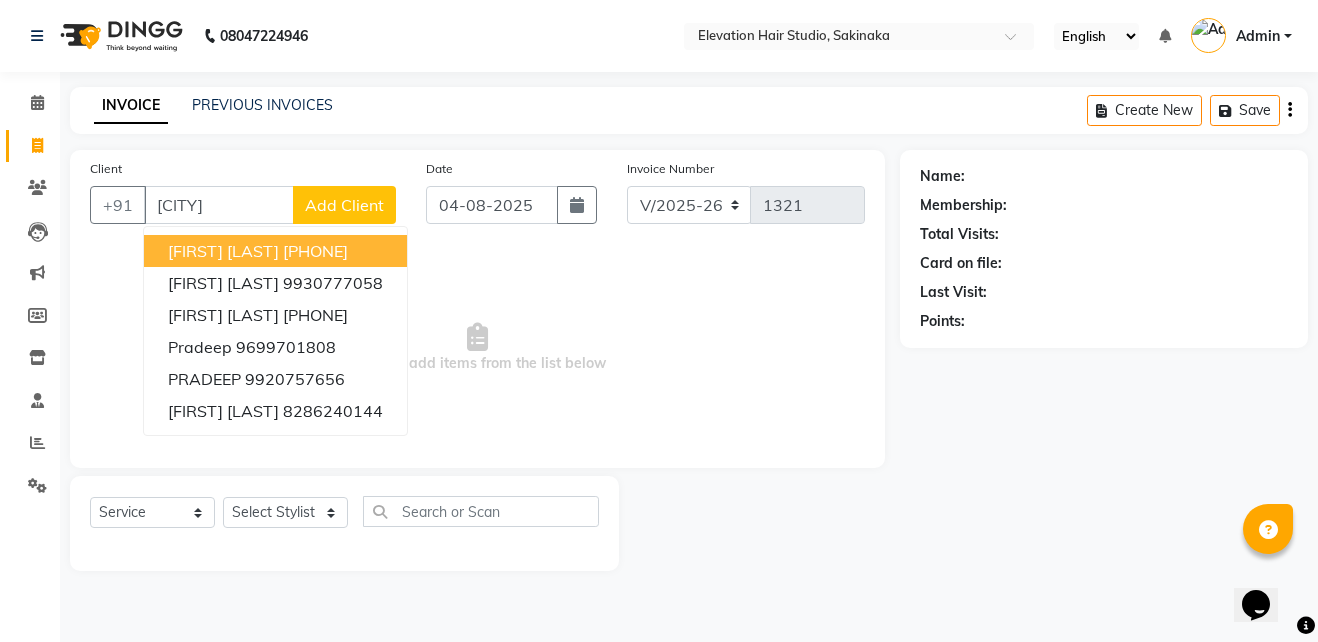 click on "PRADEEP KAMBLE" at bounding box center [223, 251] 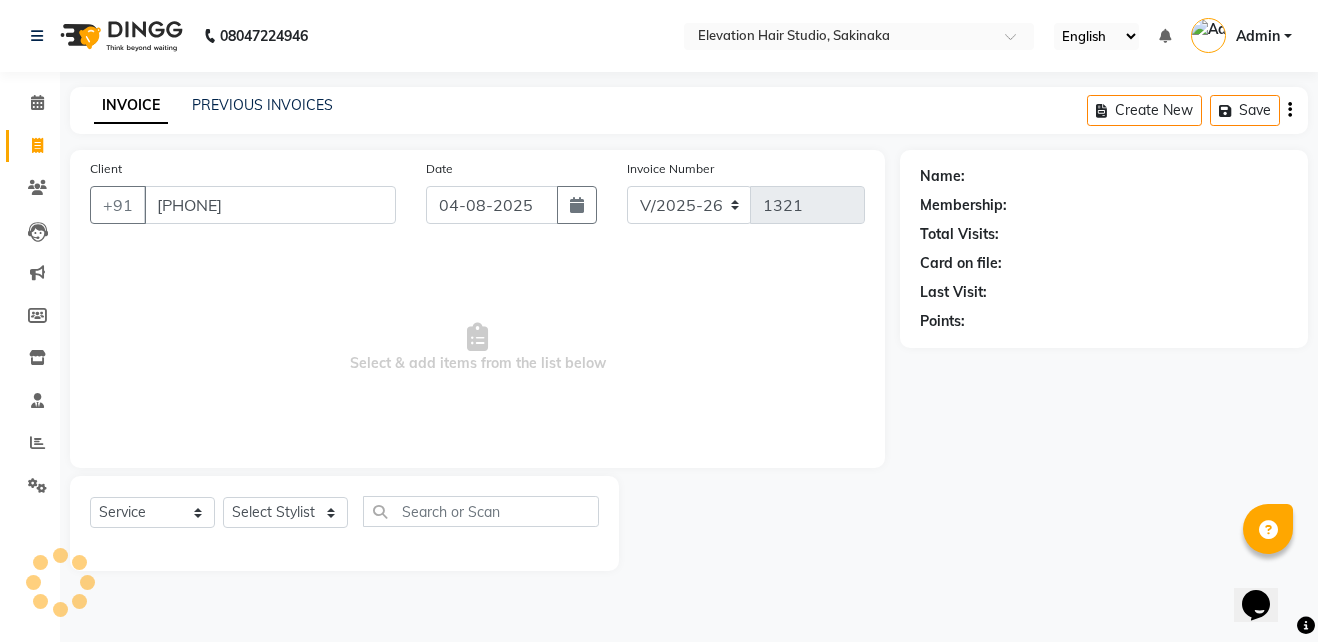 type on "9819210116" 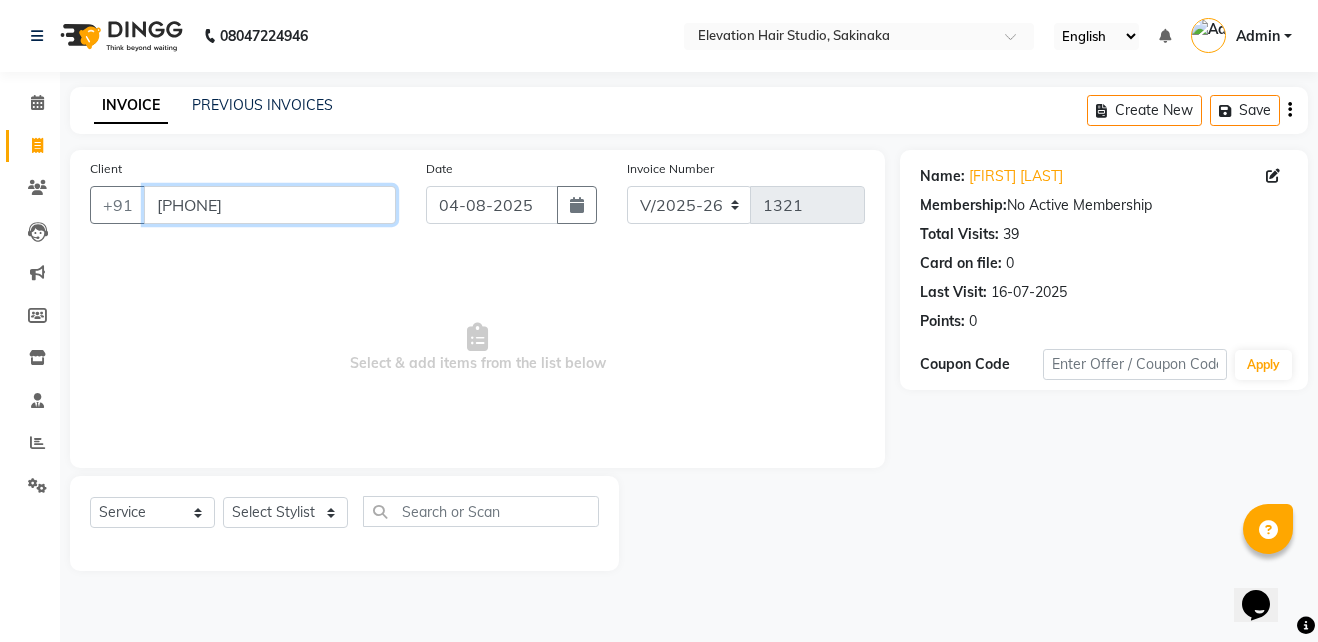 click on "9819210116" at bounding box center [270, 205] 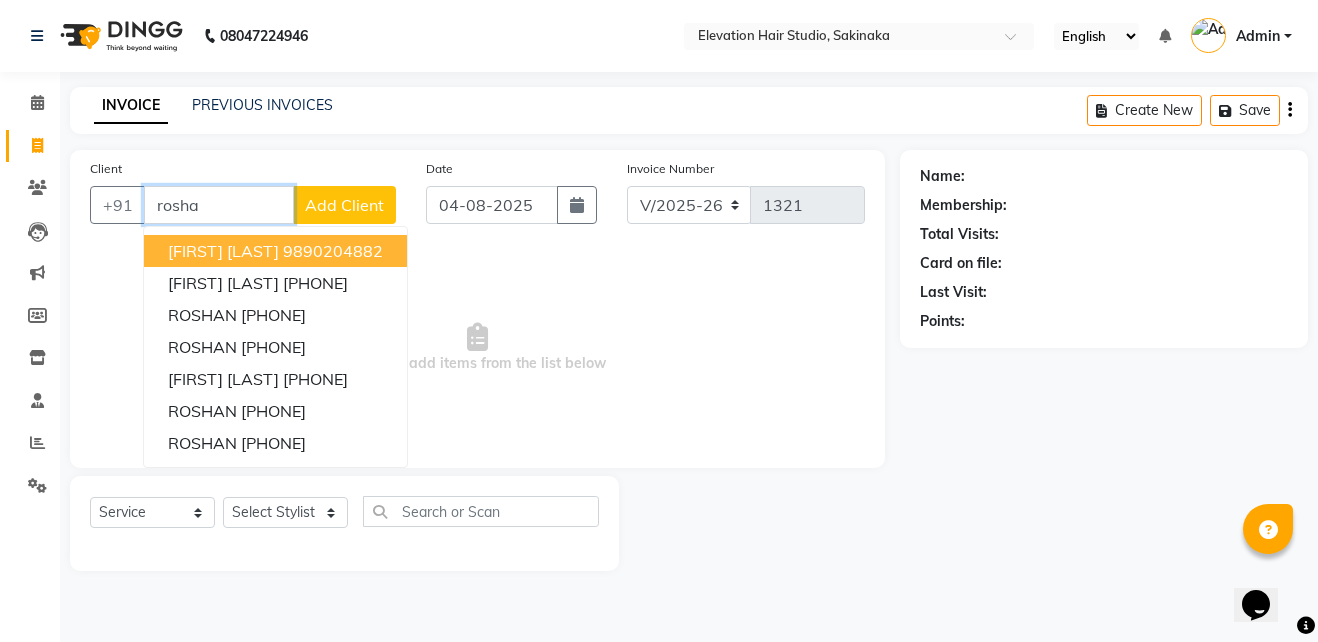 click on "9890204882" at bounding box center (333, 251) 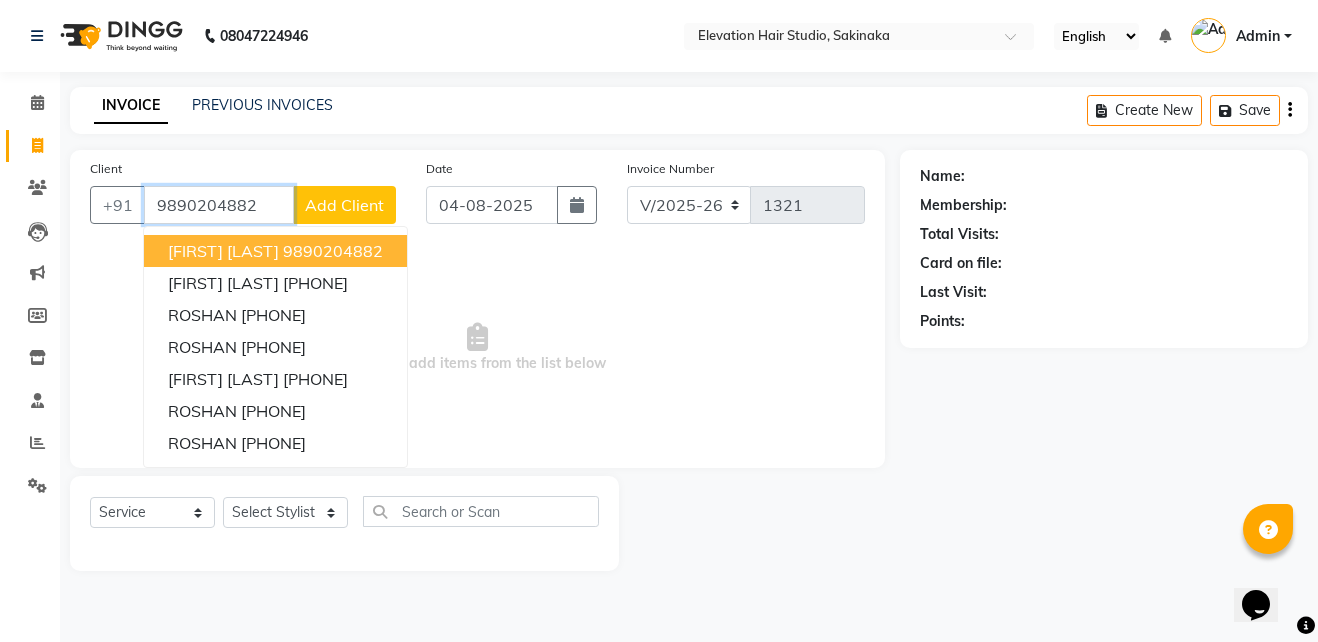 type on "9890204882" 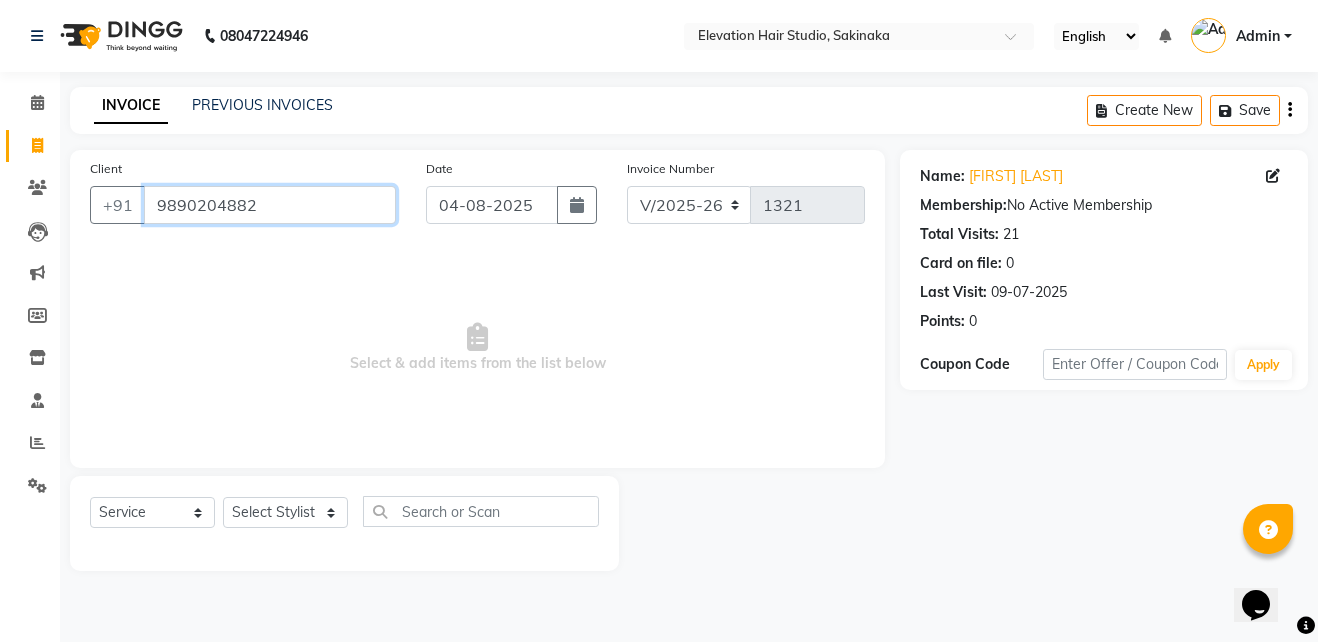 click on "9890204882" at bounding box center (270, 205) 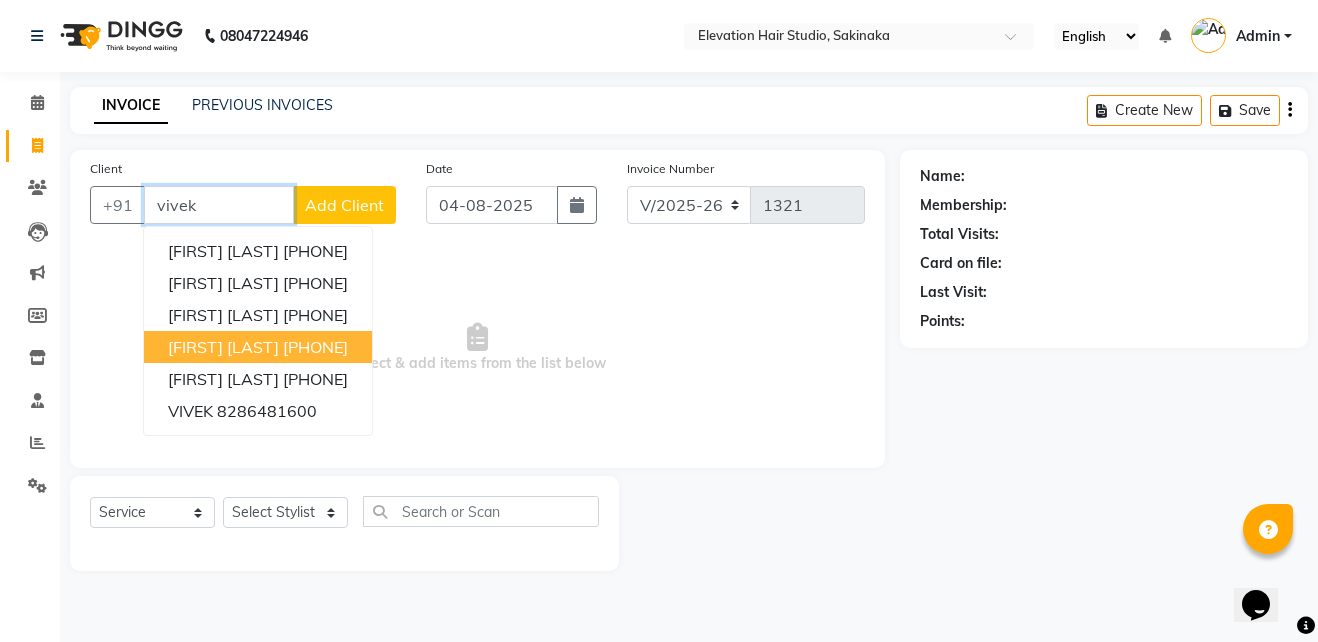 click on "7972975808" at bounding box center (315, 347) 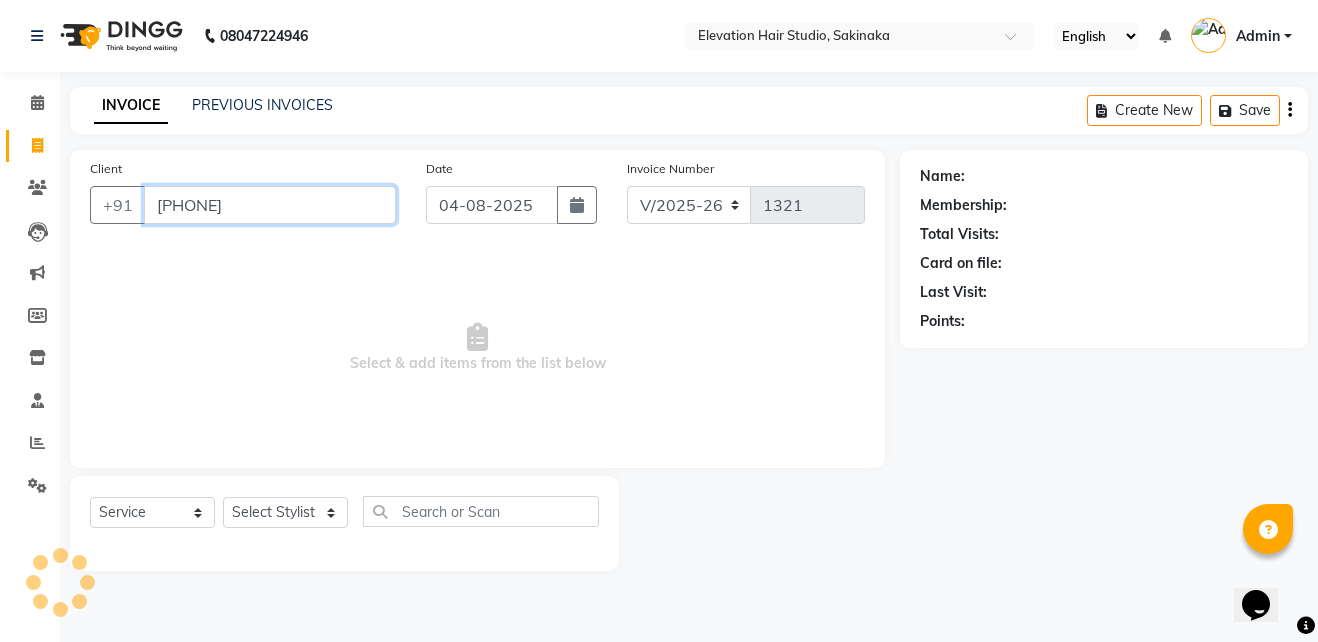 type on "7972975808" 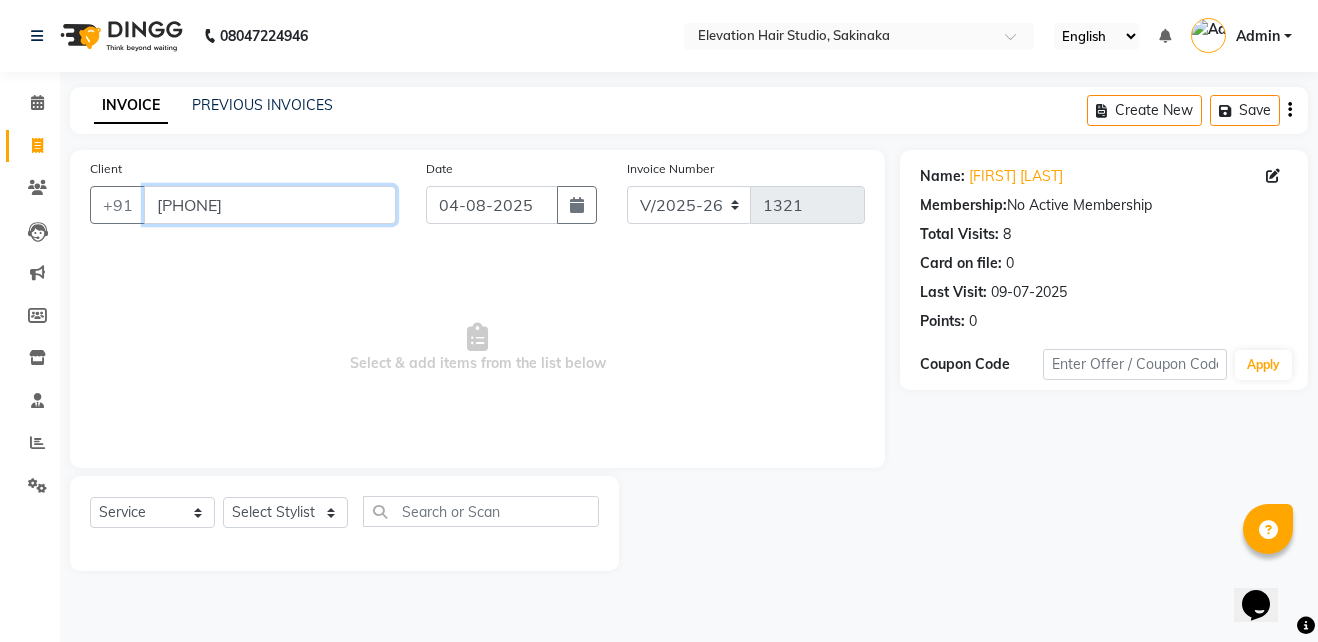 click on "7972975808" at bounding box center [270, 205] 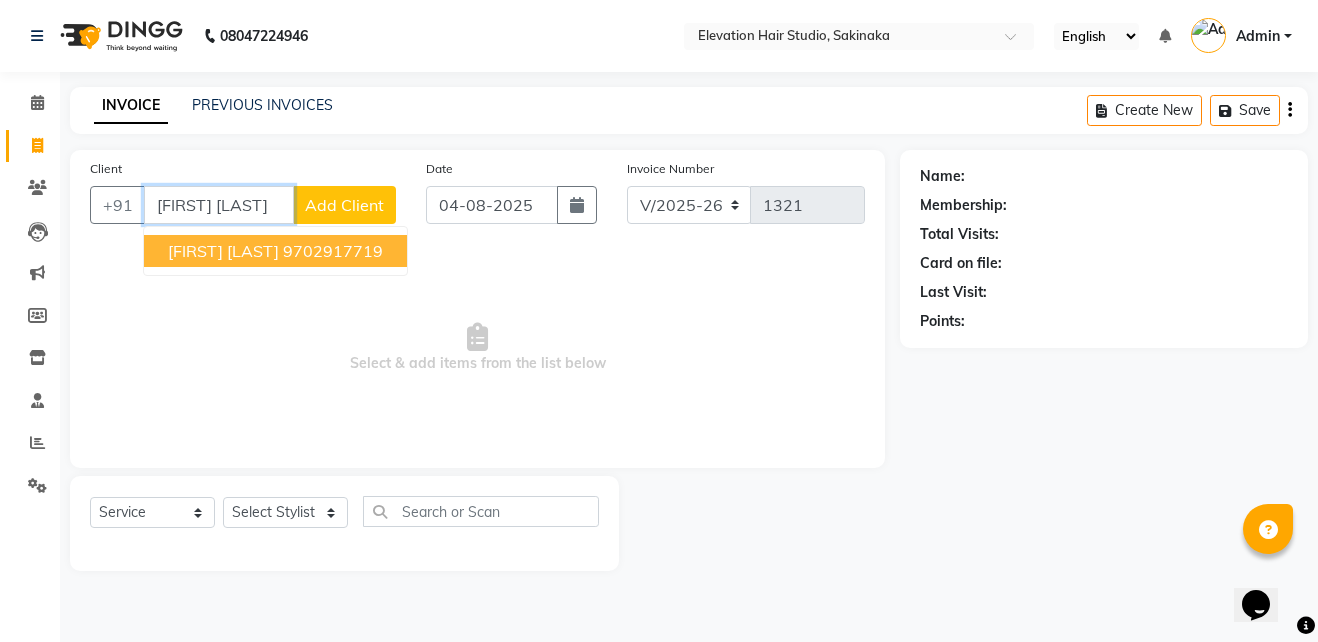 click on "9702917719" at bounding box center (333, 251) 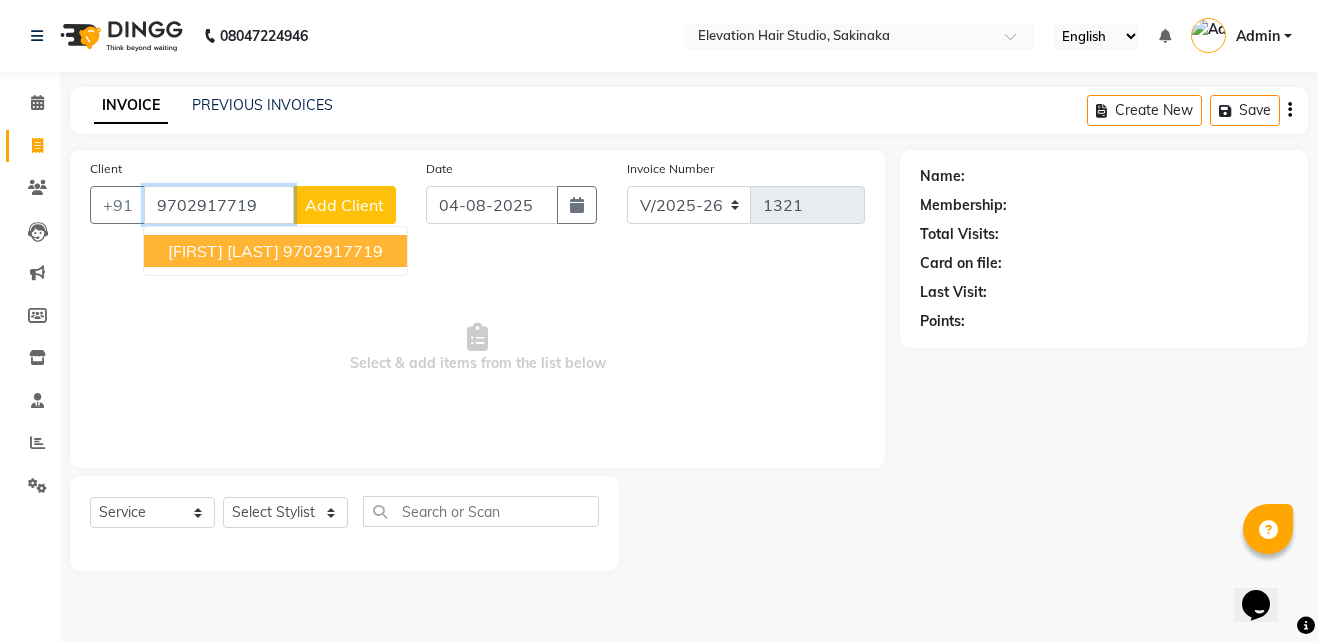 type on "9702917719" 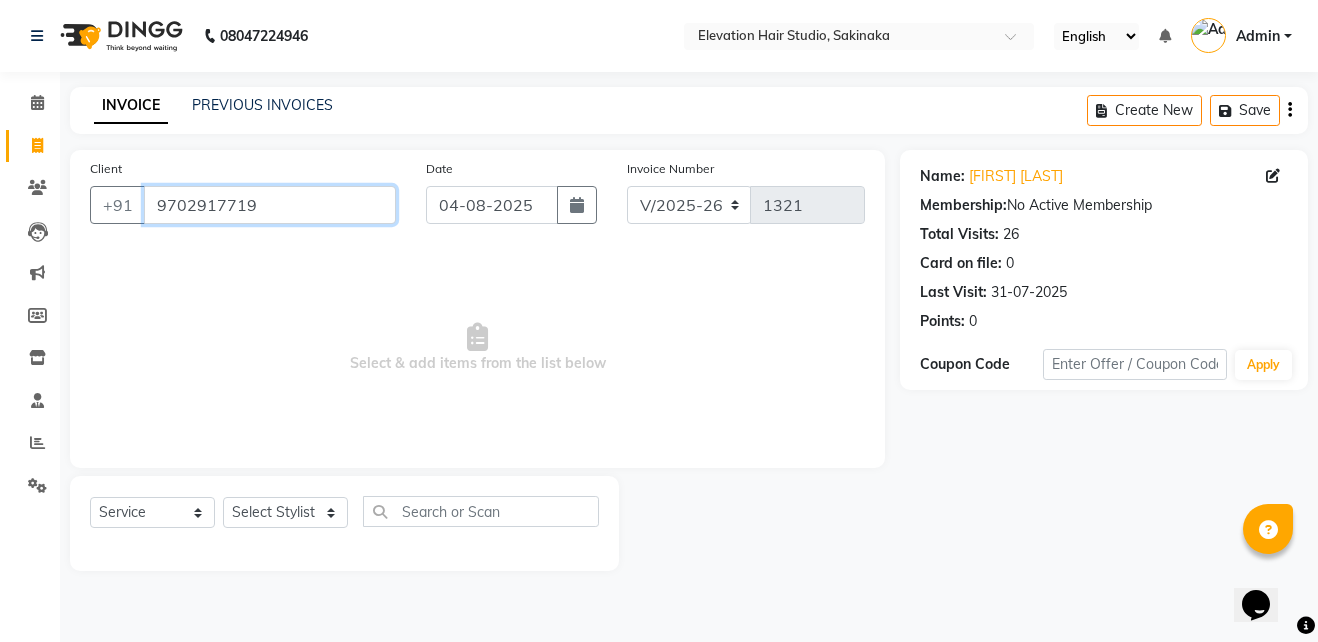 click on "9702917719" at bounding box center (270, 205) 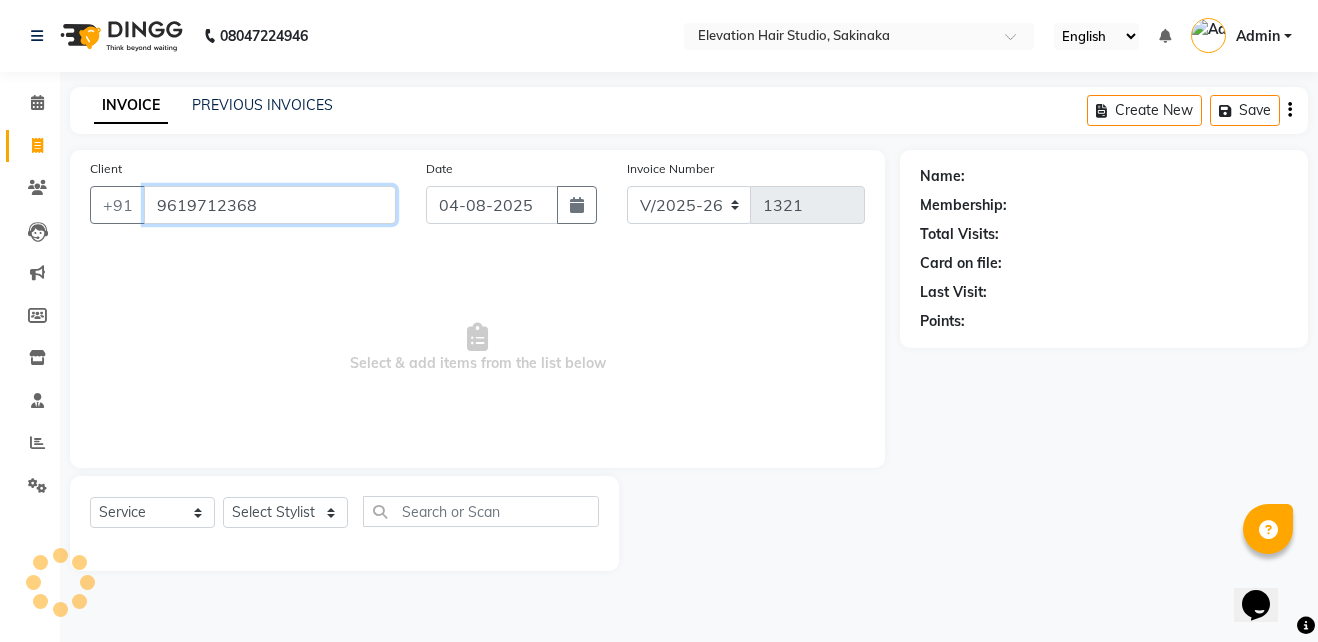type on "9619712368" 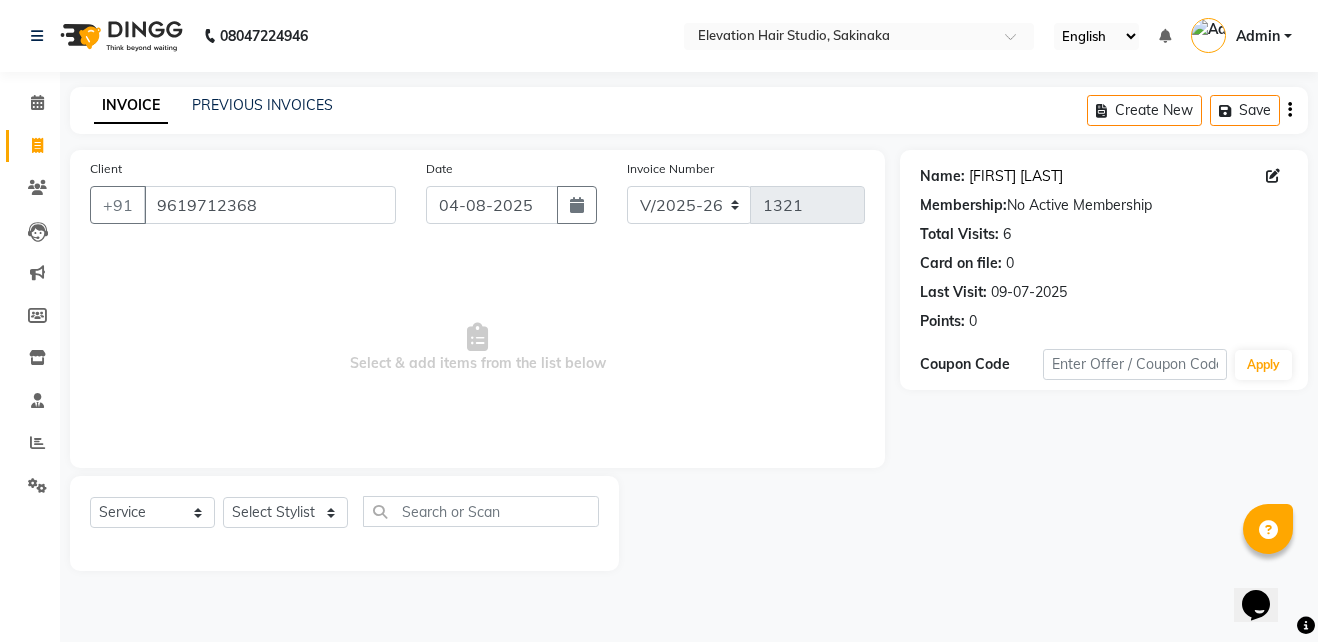 click on "Sanjay Mishra" 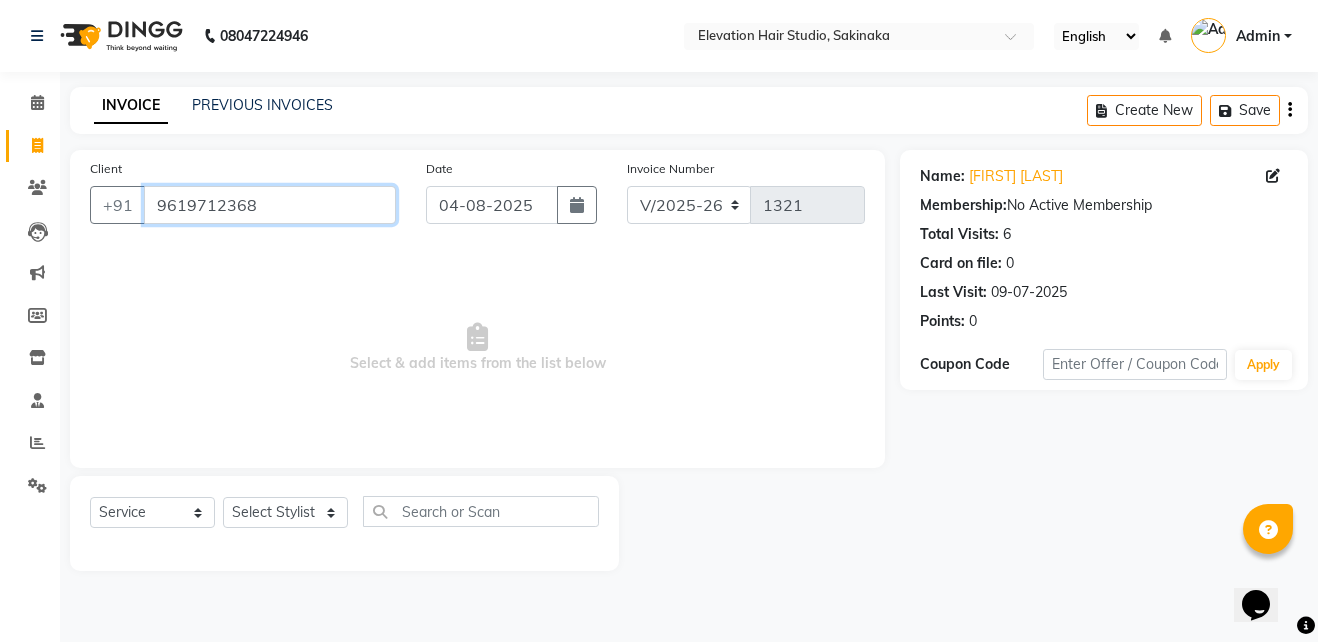 click on "9619712368" at bounding box center (270, 205) 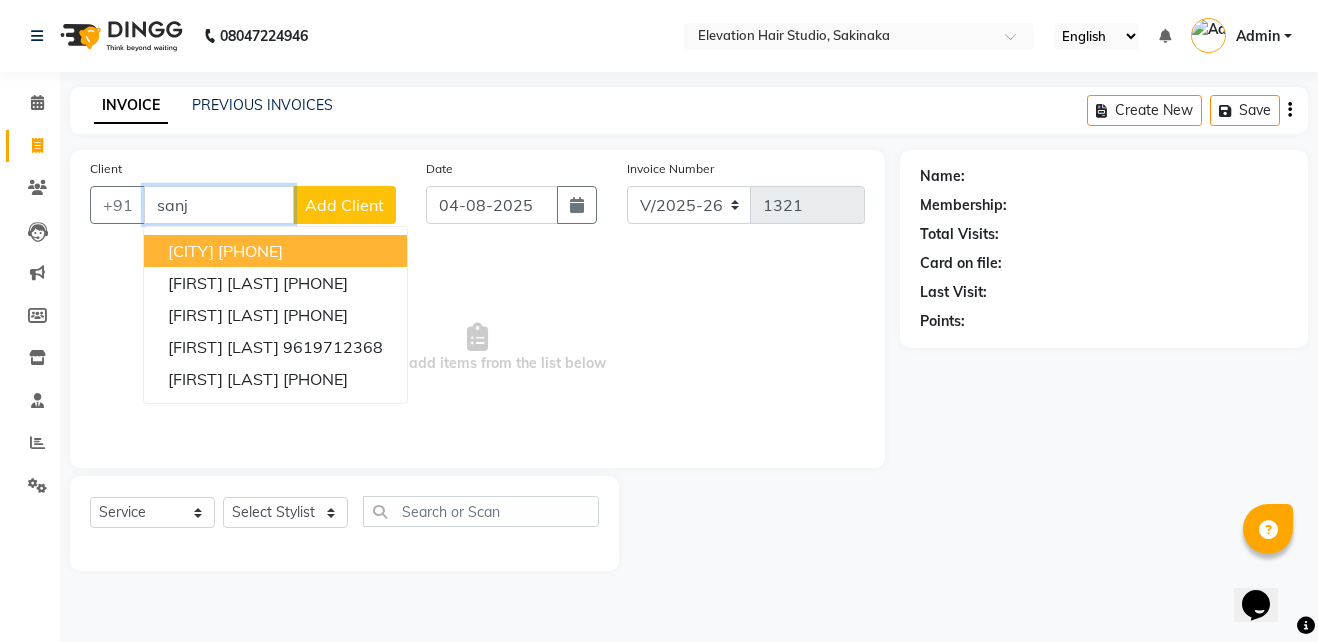 click on "SANJOG  9833872958" at bounding box center (275, 251) 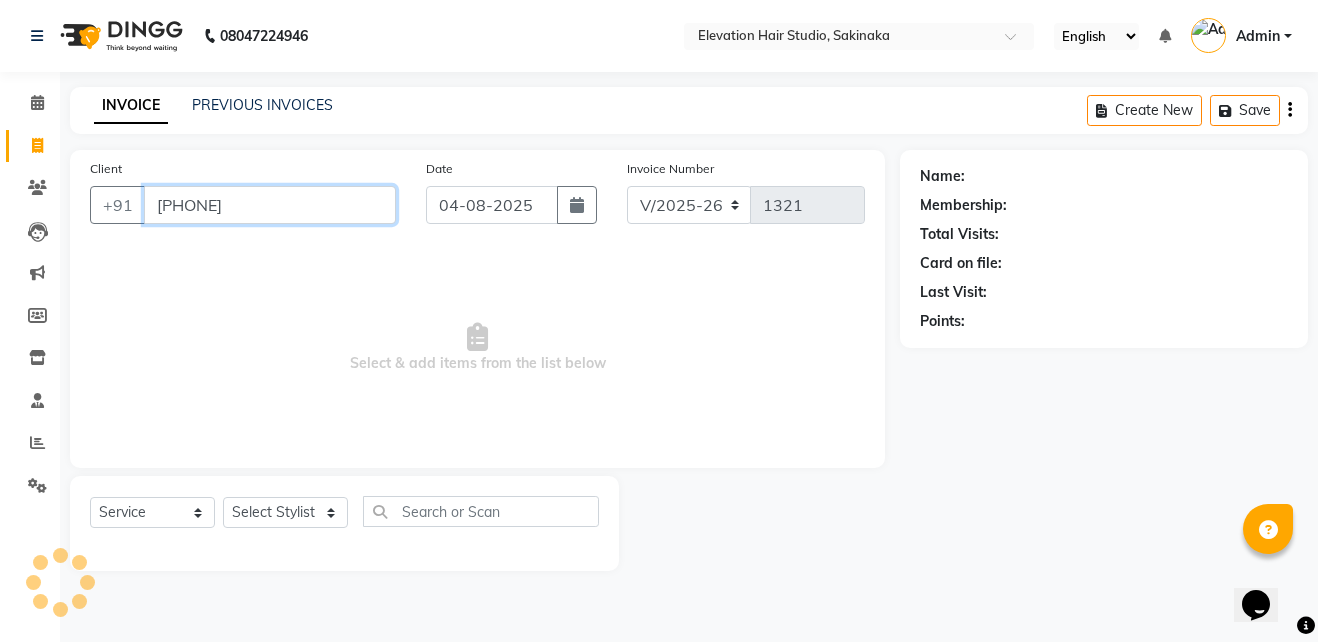 type on "9833872958" 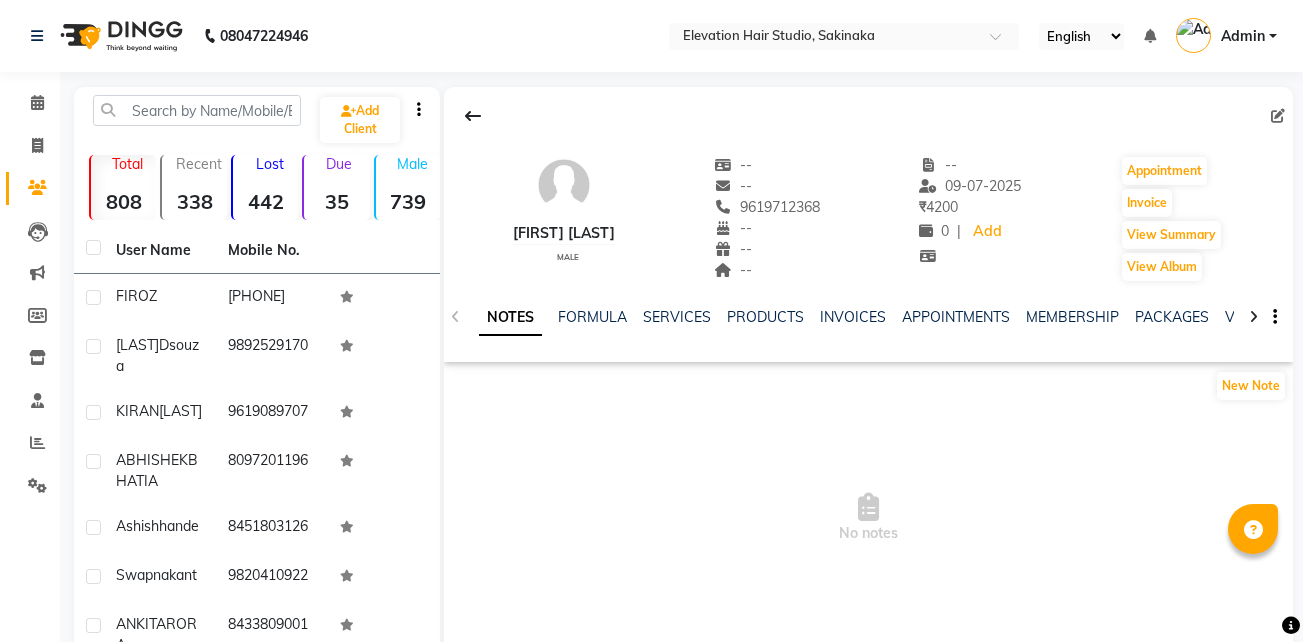 scroll, scrollTop: 0, scrollLeft: 0, axis: both 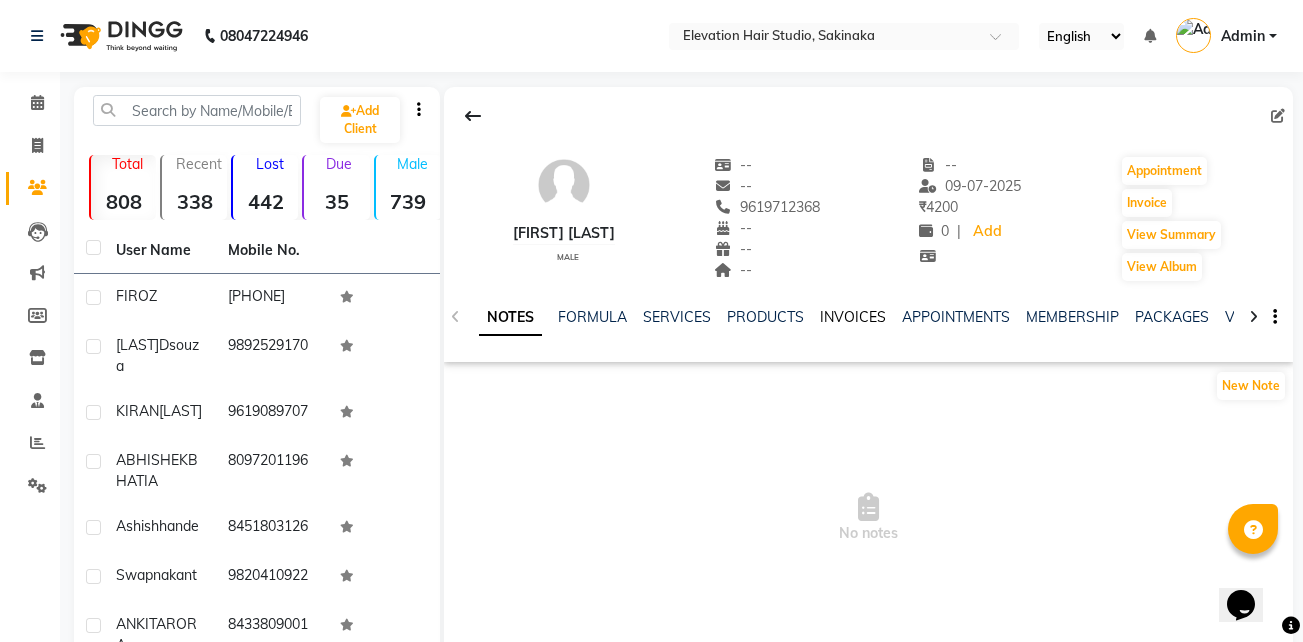 click on "INVOICES" 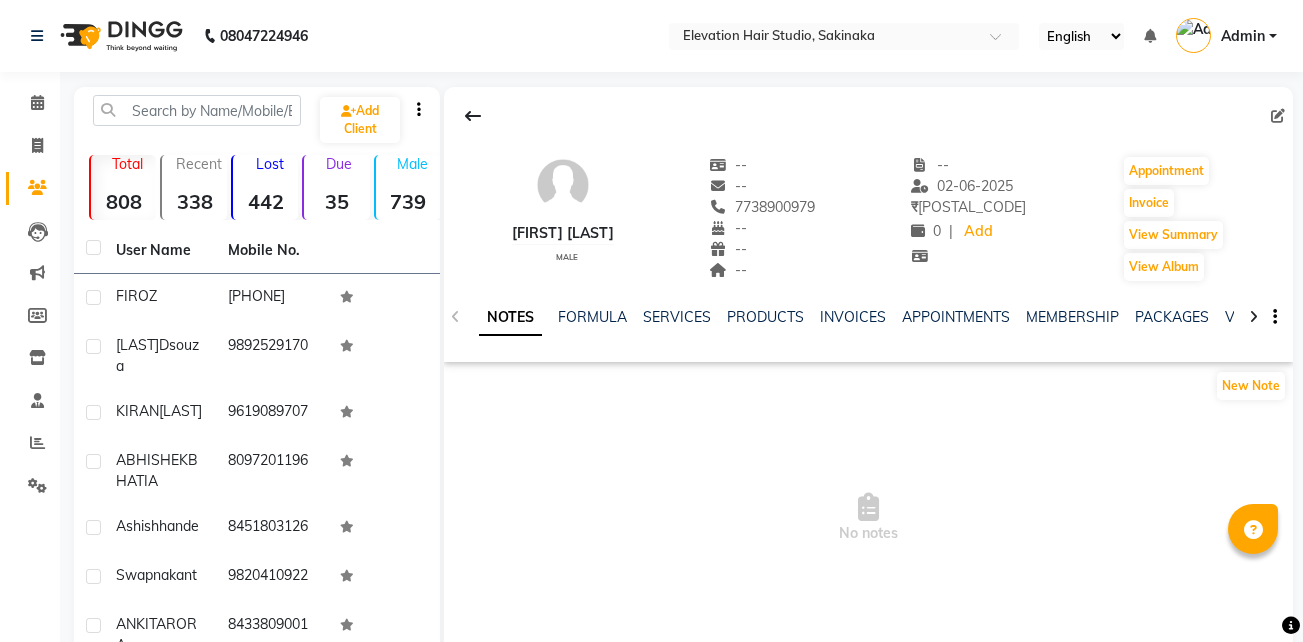 scroll, scrollTop: 0, scrollLeft: 0, axis: both 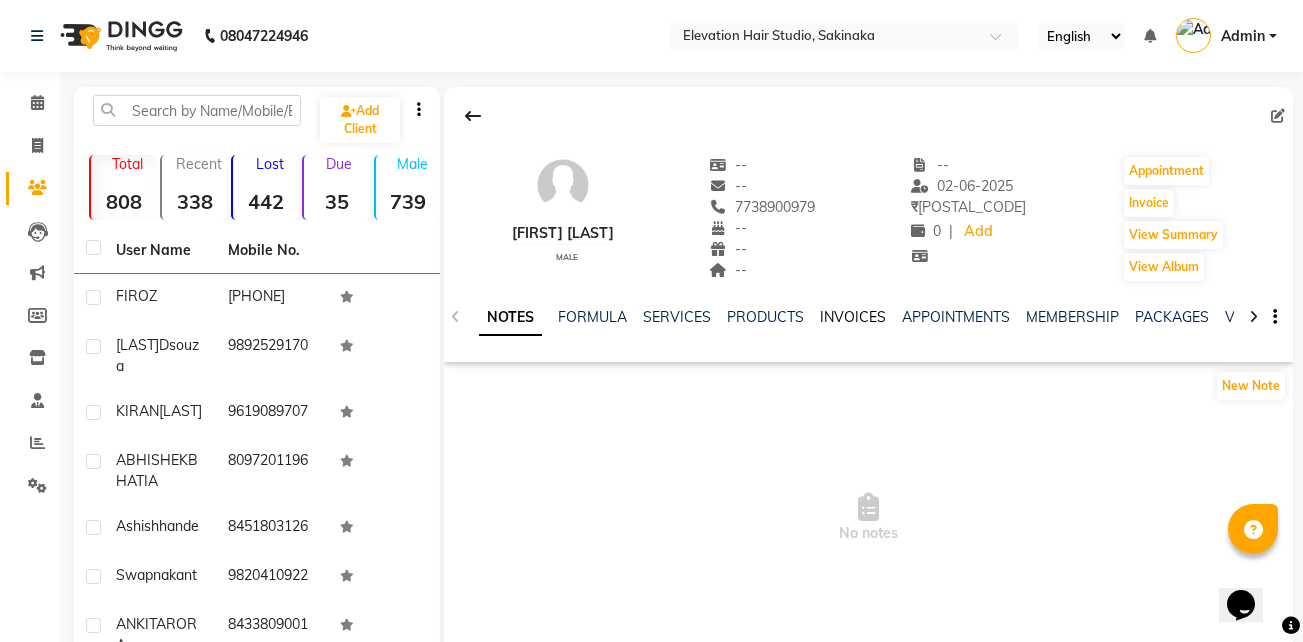 click on "INVOICES" 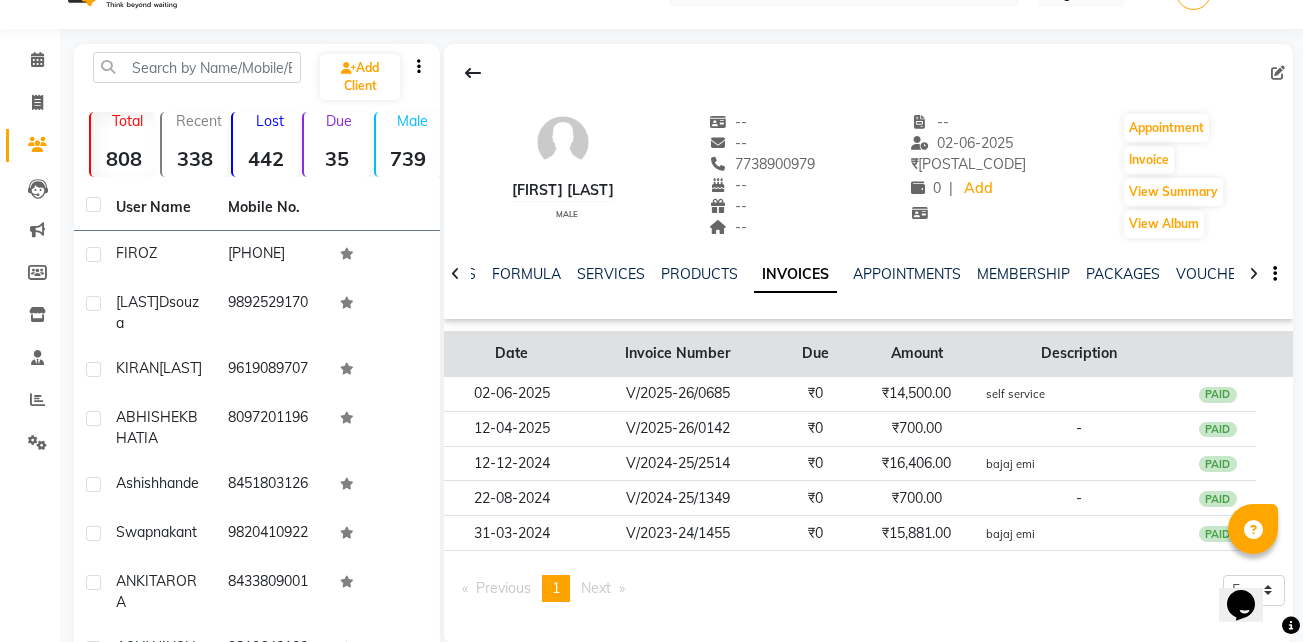 scroll, scrollTop: 43, scrollLeft: 0, axis: vertical 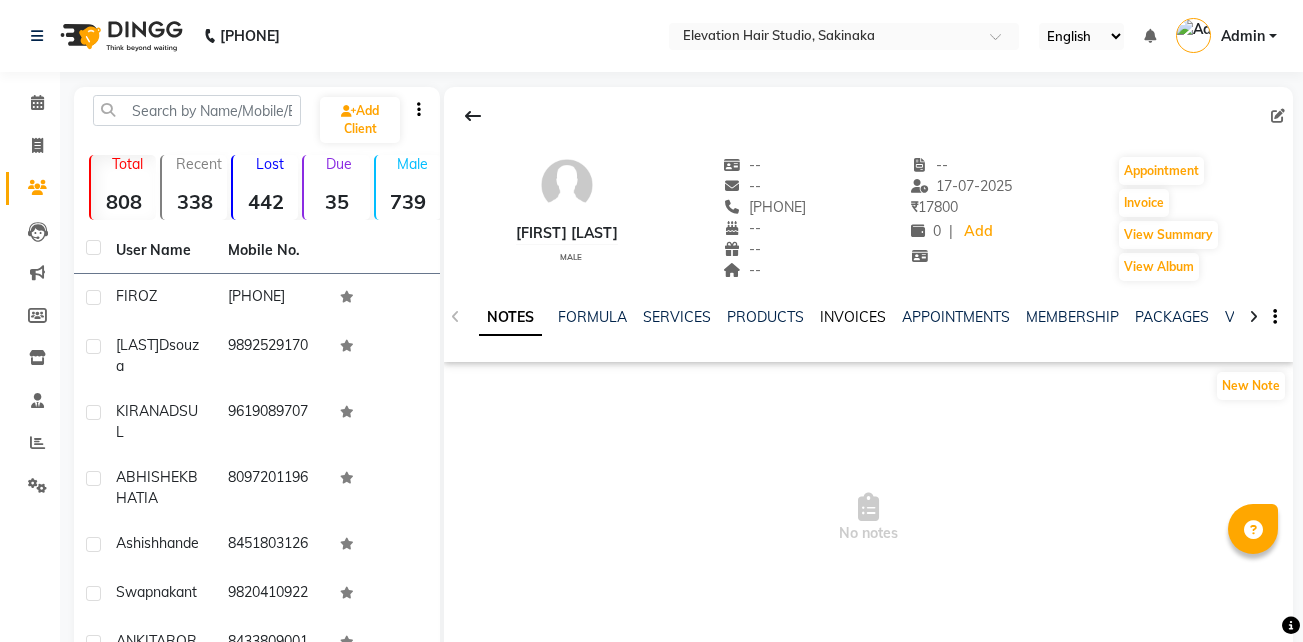 click on "INVOICES" 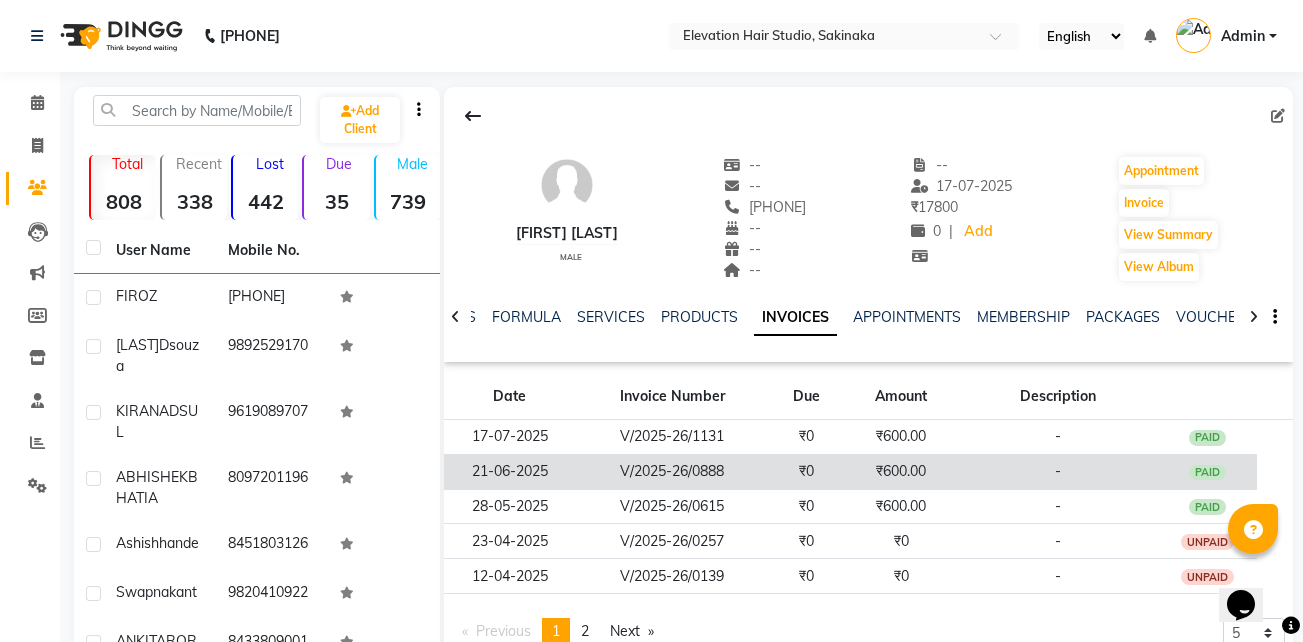 scroll, scrollTop: 0, scrollLeft: 0, axis: both 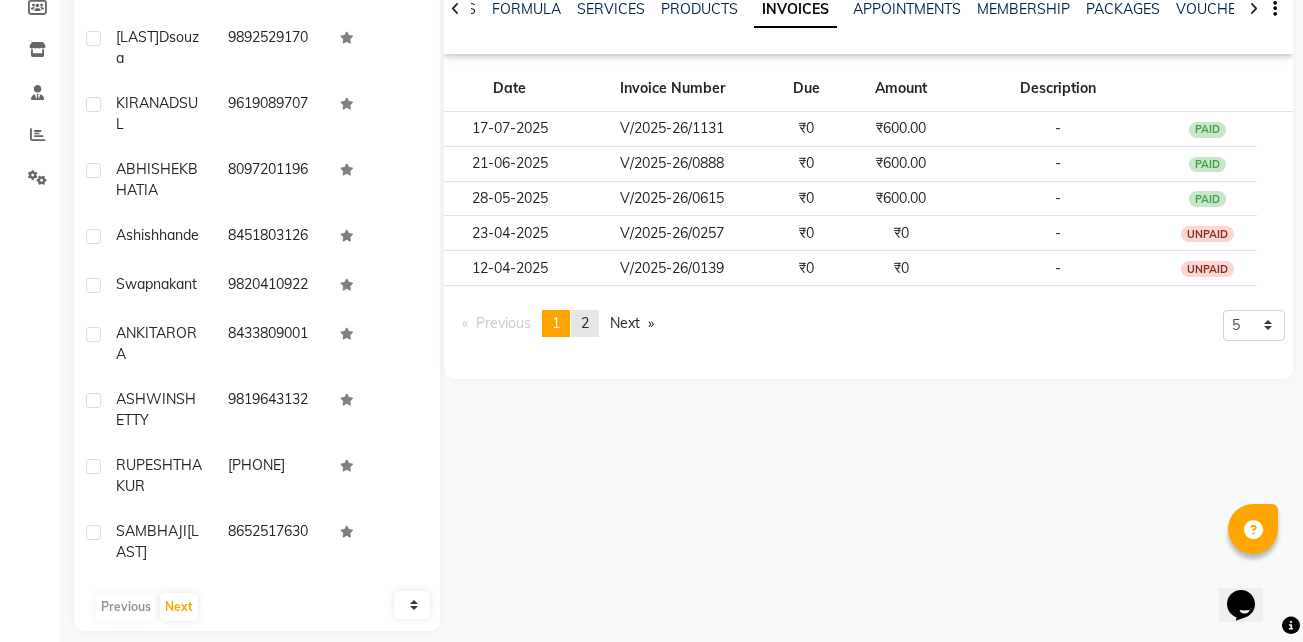 click on "page  2" 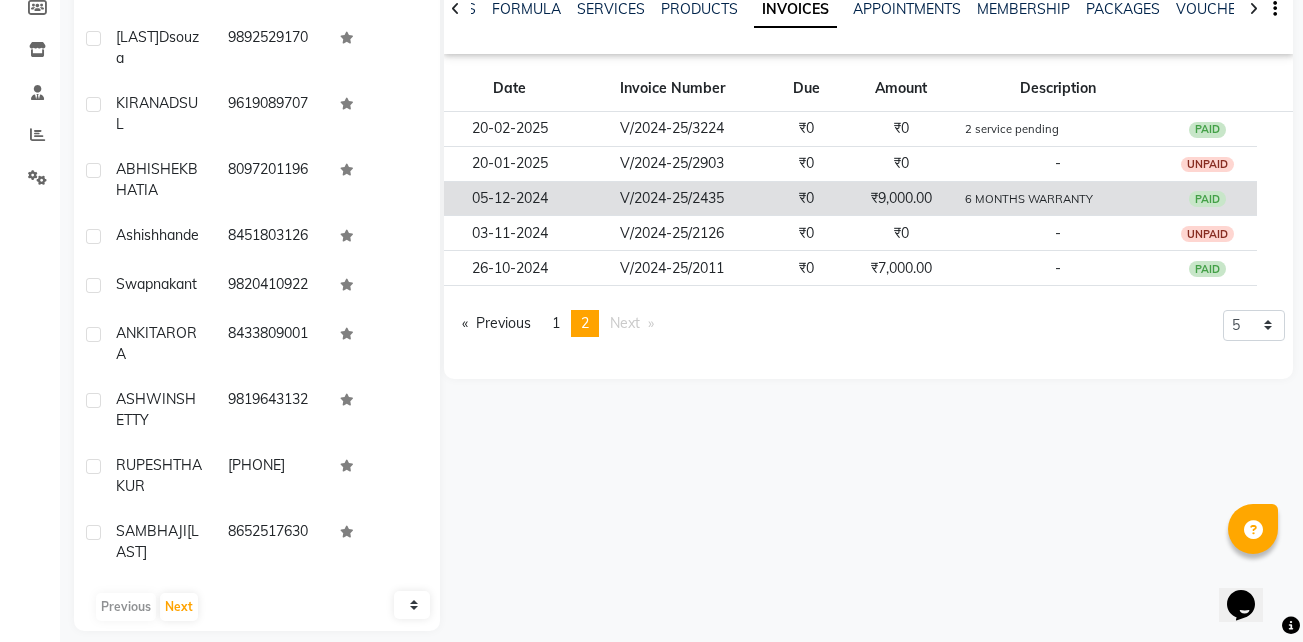 click on "V/2024-25/2435" 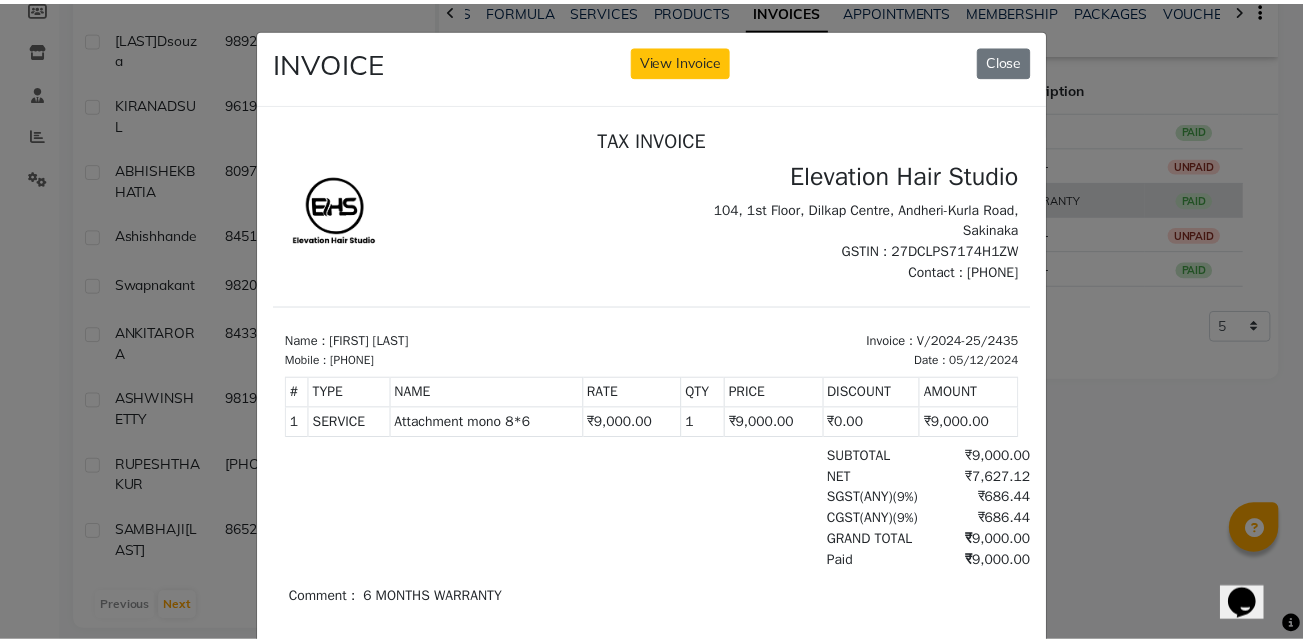 scroll, scrollTop: 0, scrollLeft: 0, axis: both 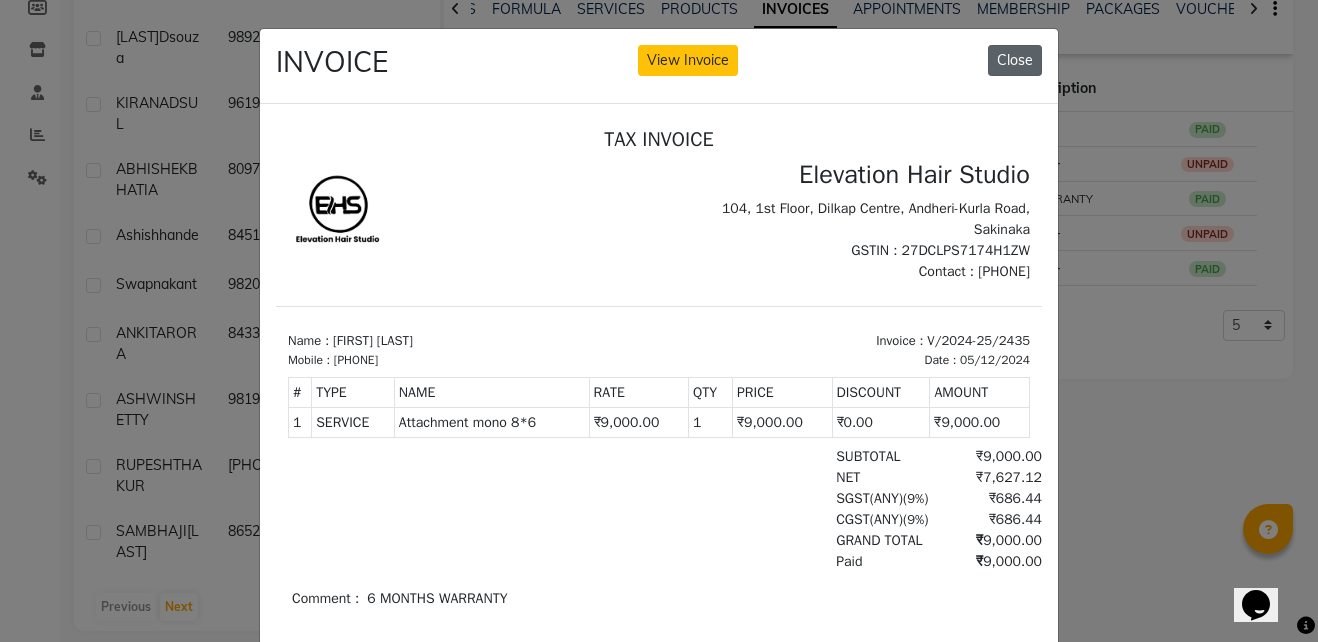 click on "Close" 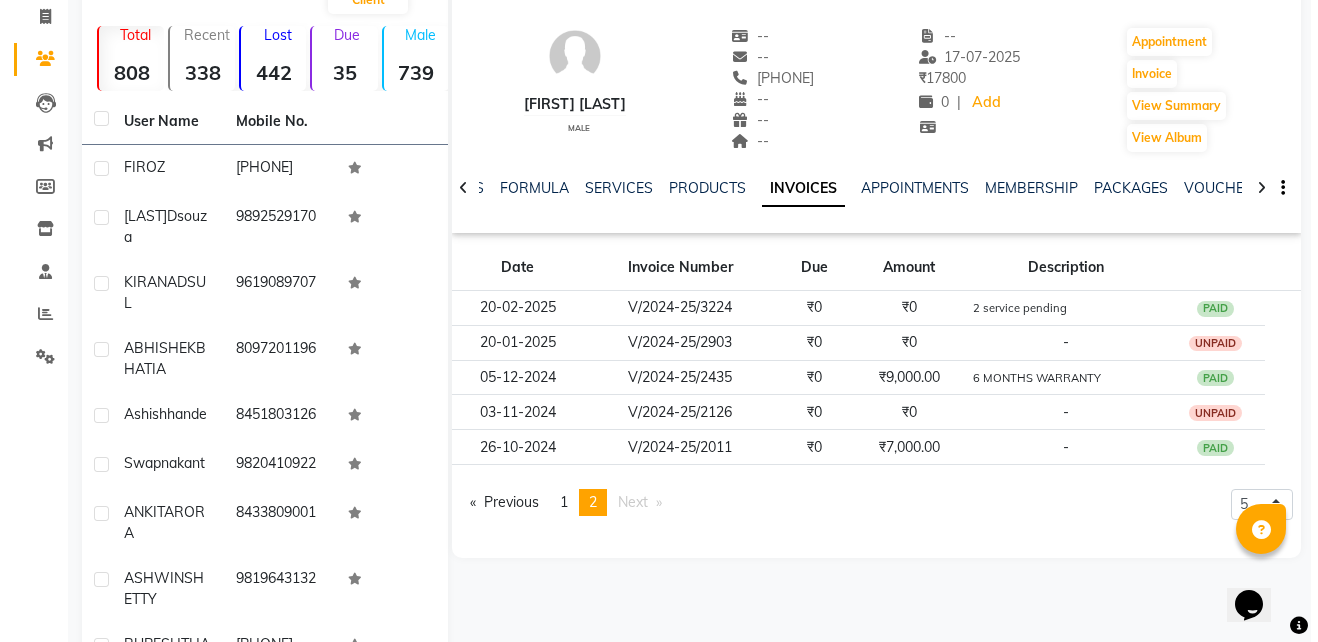 scroll, scrollTop: 120, scrollLeft: 0, axis: vertical 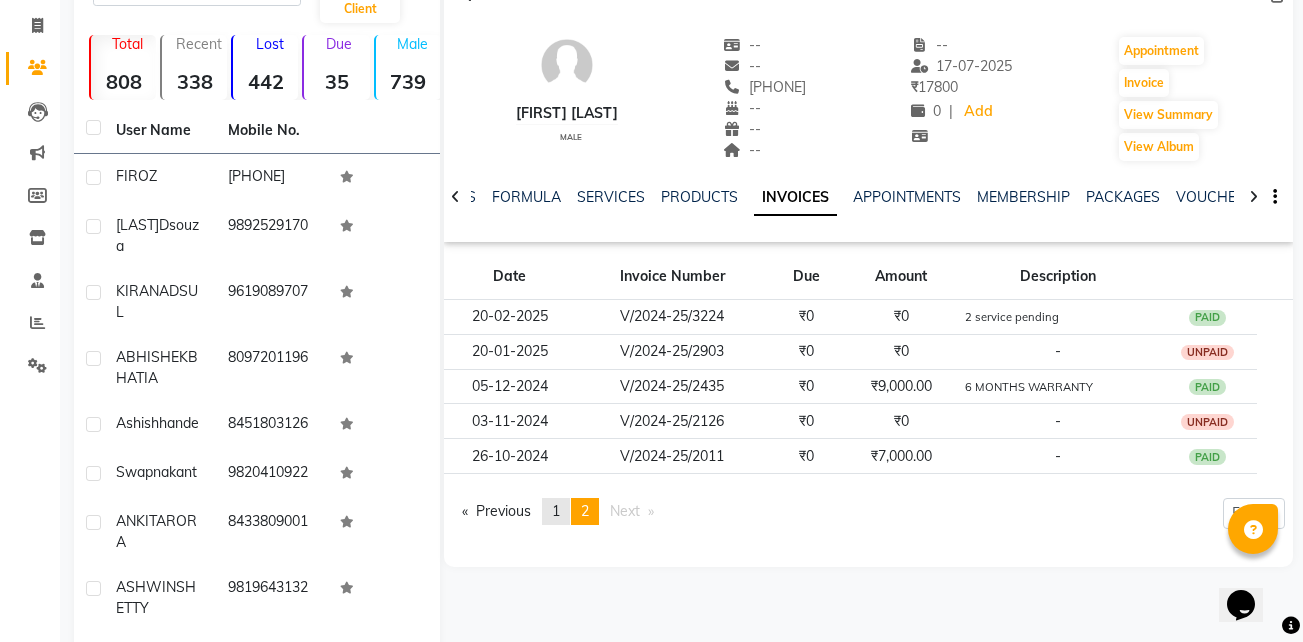 click on "1" 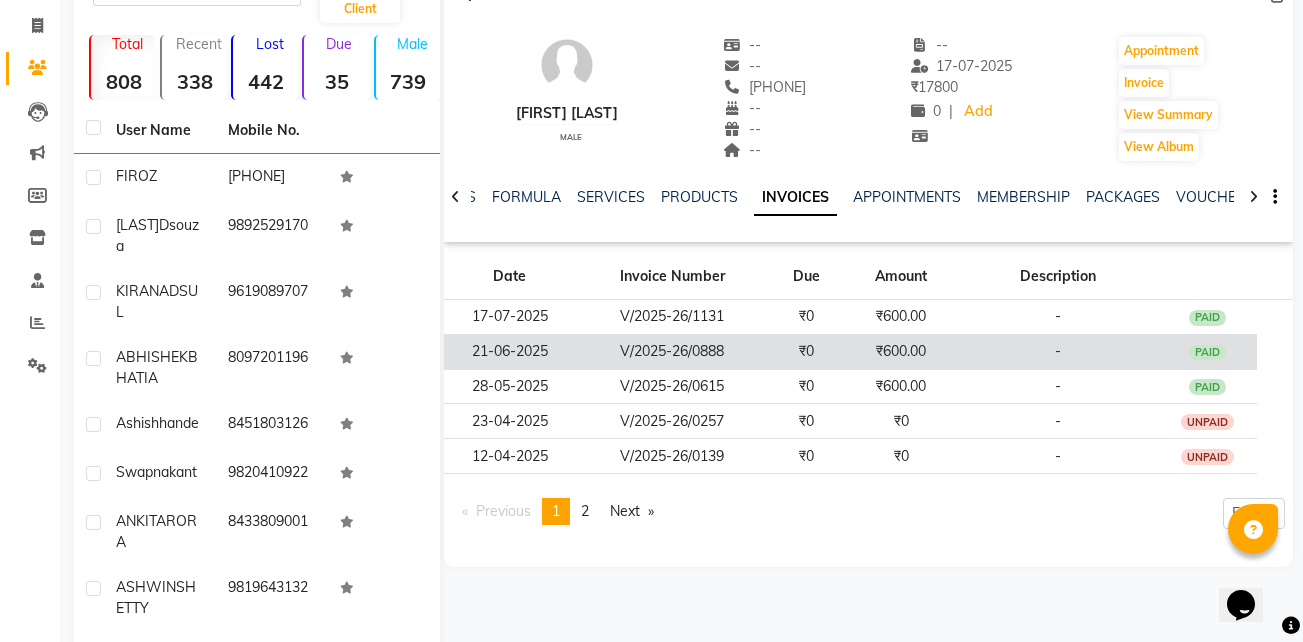 click on "V/2025-26/0888" 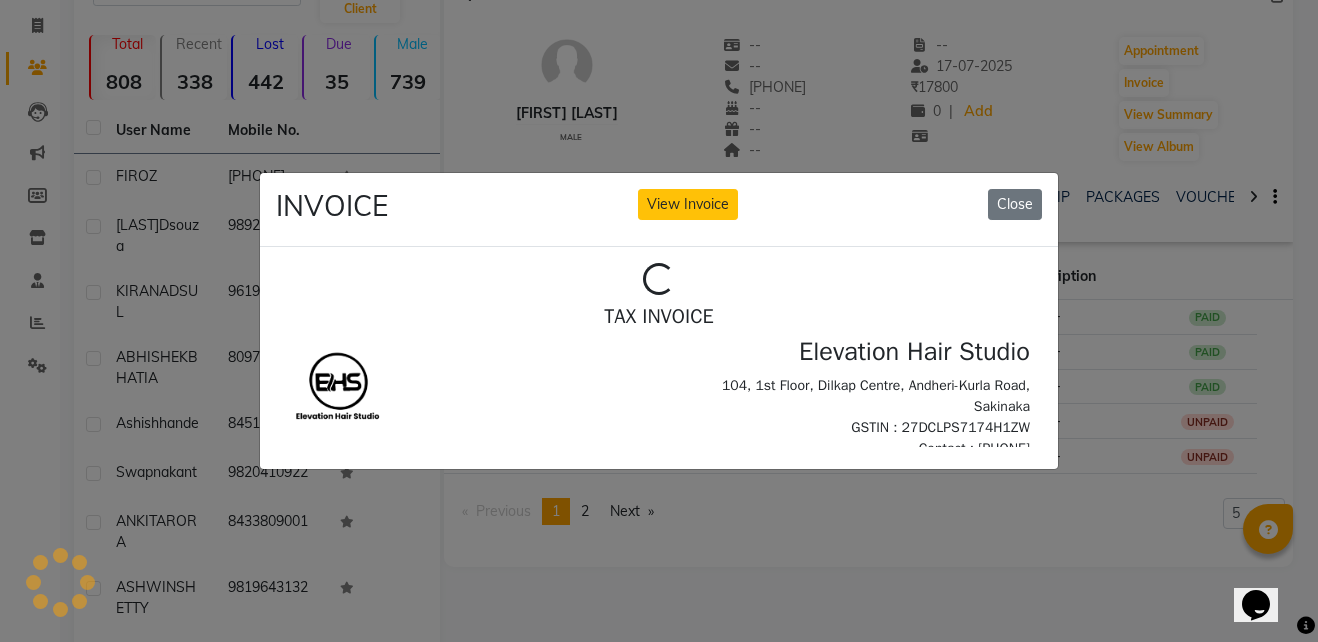 scroll, scrollTop: 0, scrollLeft: 0, axis: both 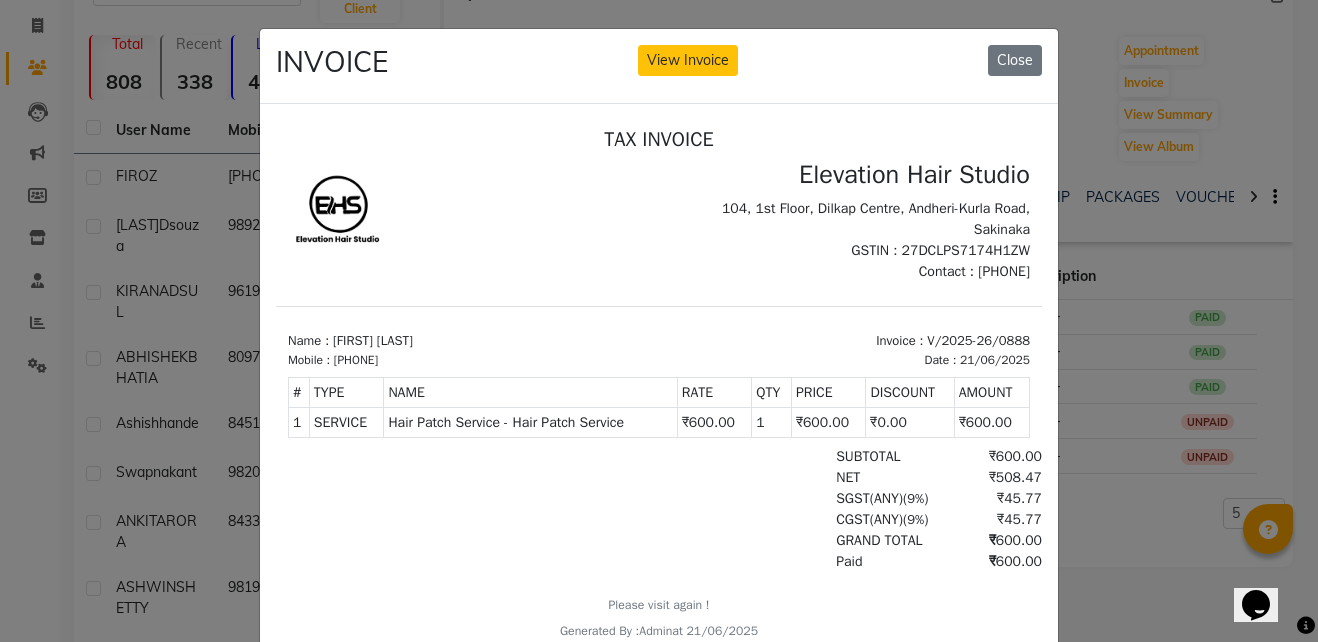 click on "INVOICE View Invoice Close" 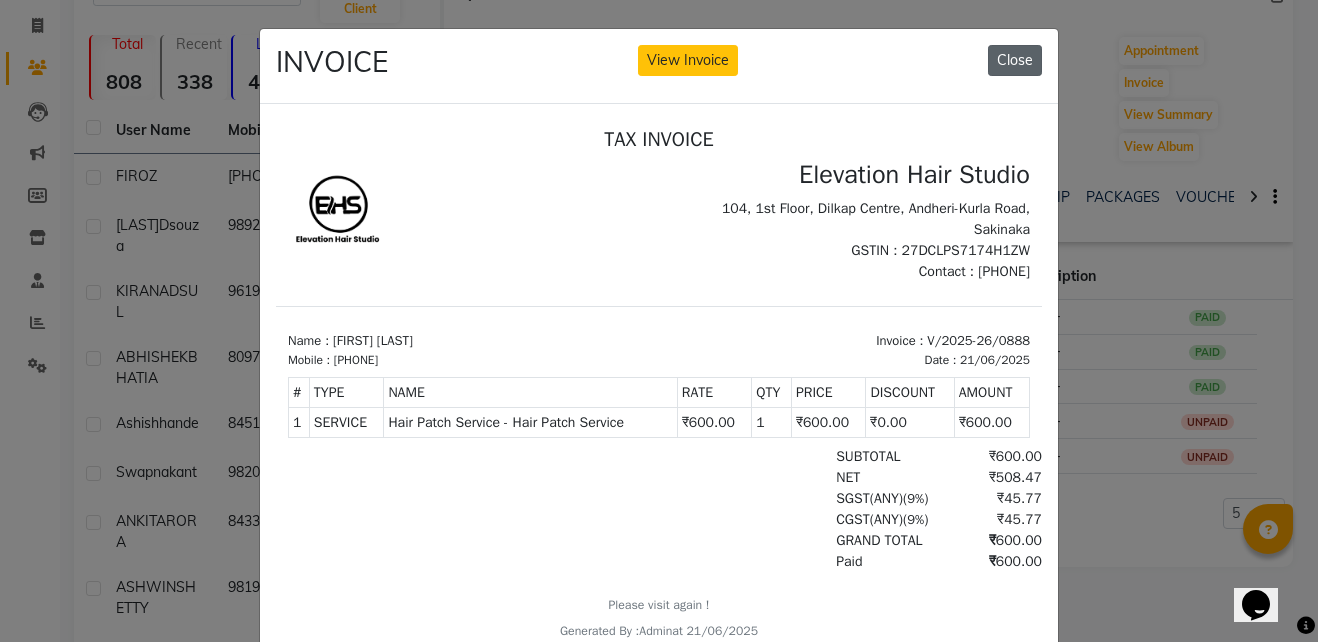 click on "Close" 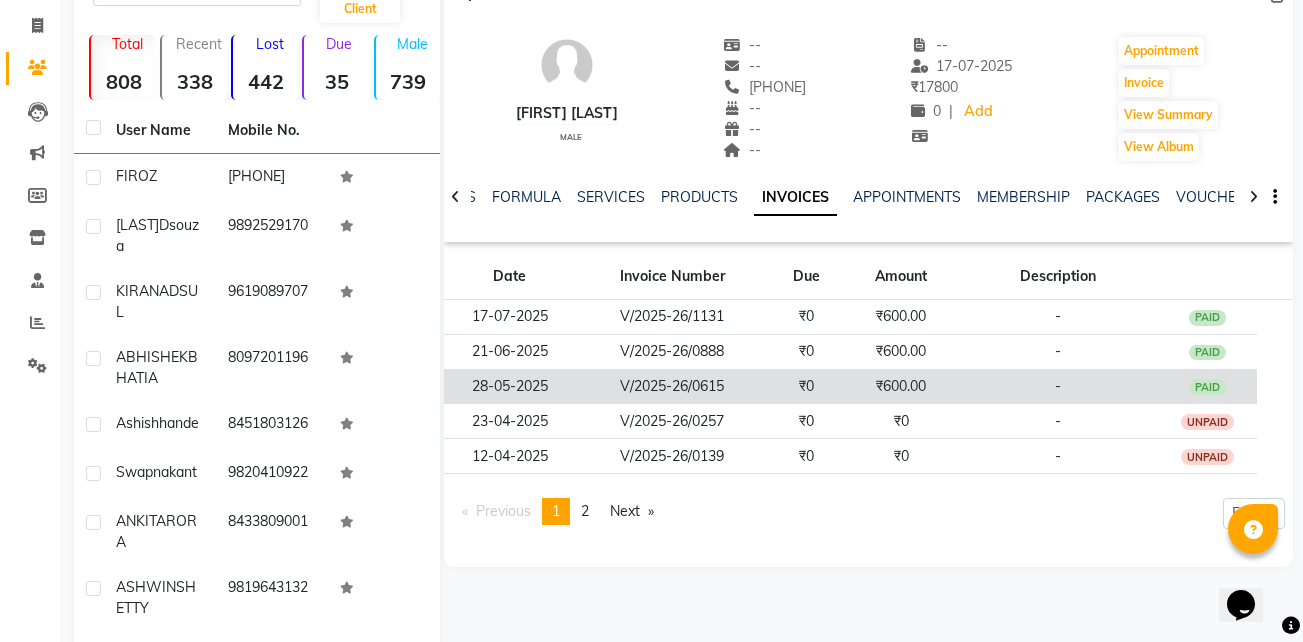 click on "V/2025-26/0615" 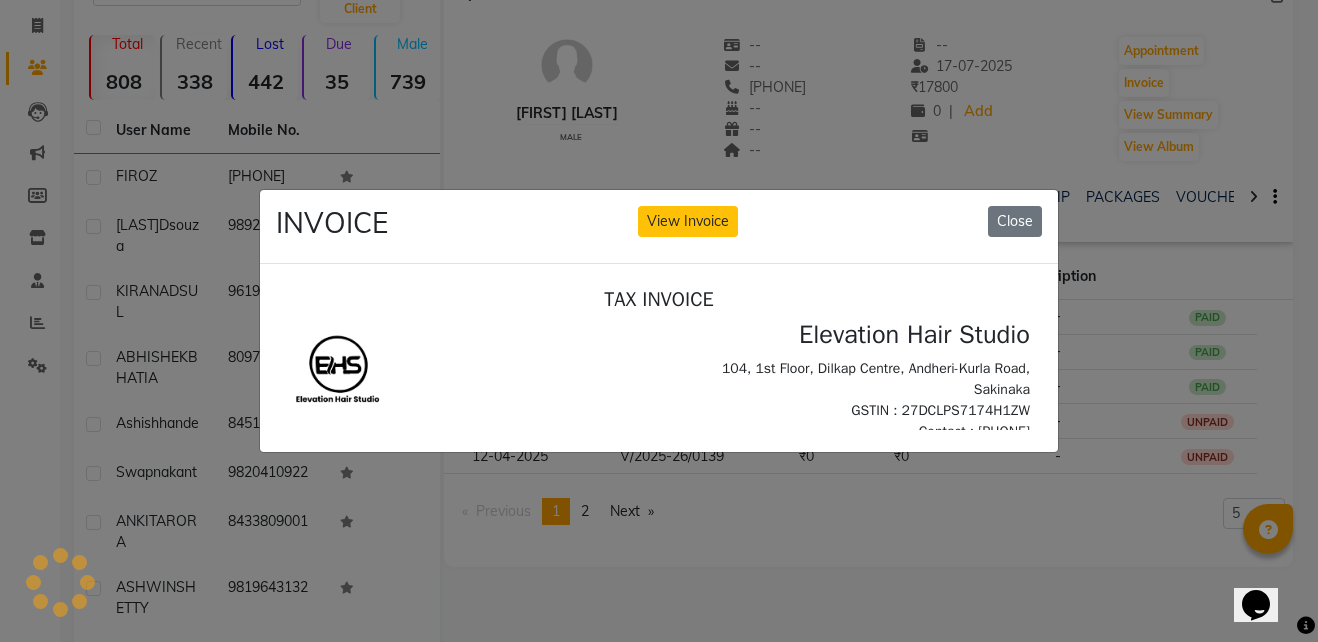scroll, scrollTop: 0, scrollLeft: 0, axis: both 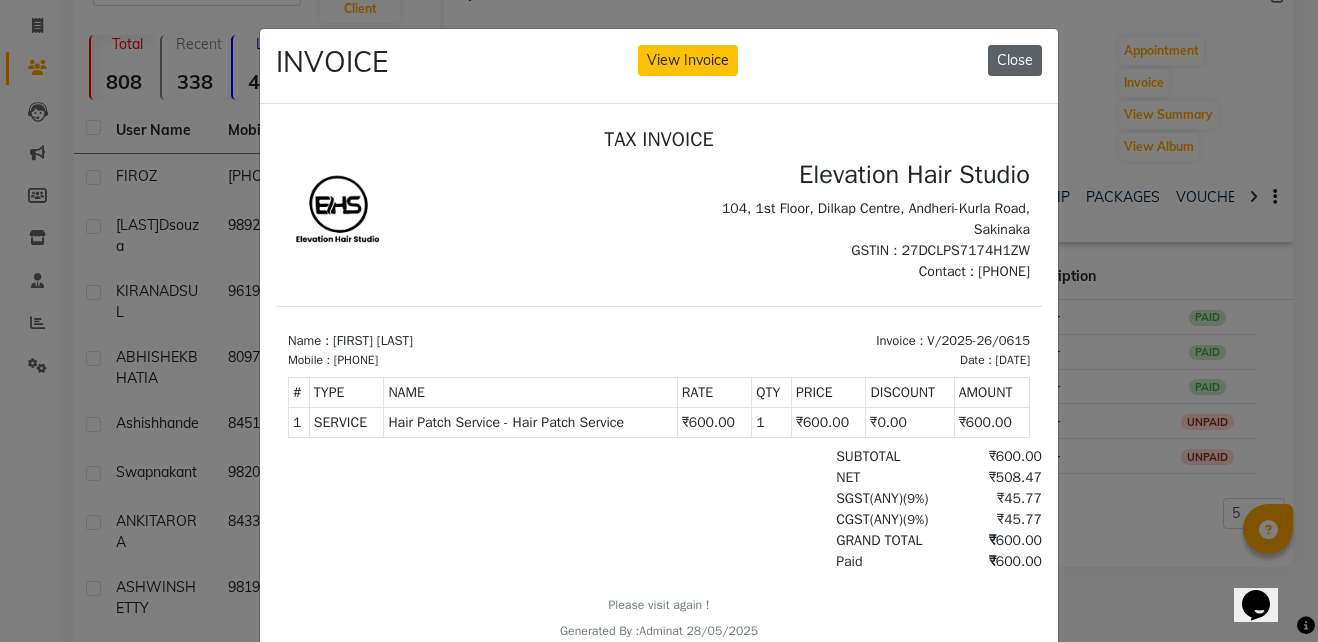 drag, startPoint x: 1019, startPoint y: 57, endPoint x: 555, endPoint y: 226, distance: 493.8188 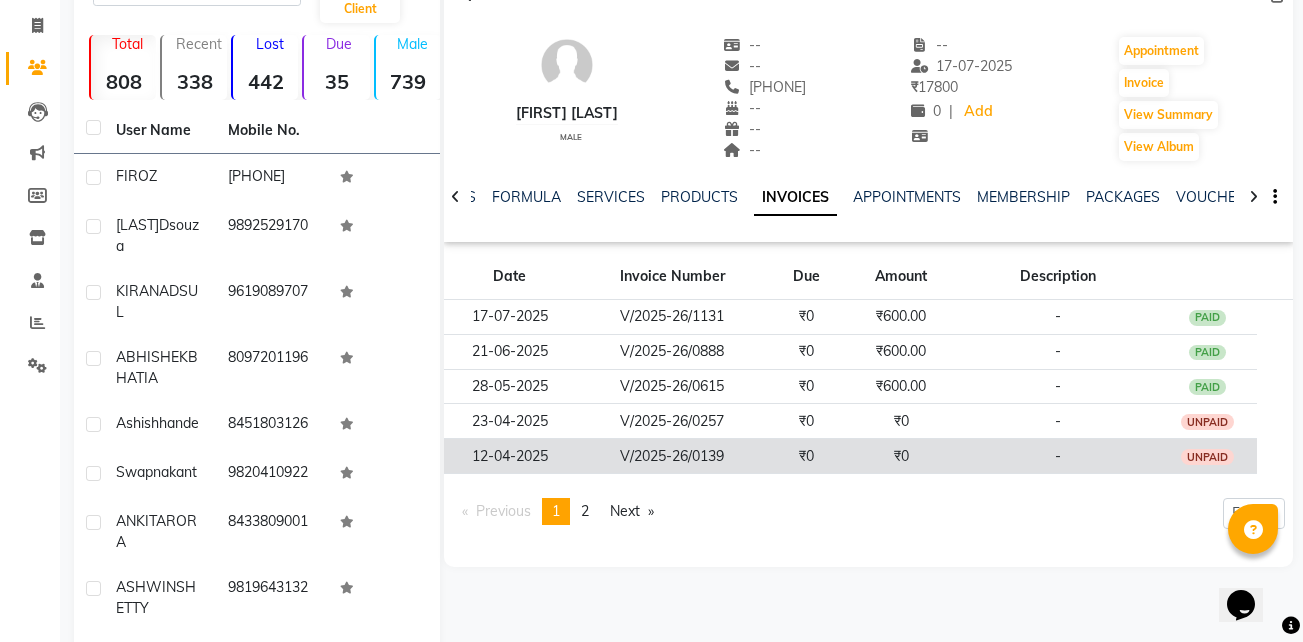 click on "V/2025-26/0139" 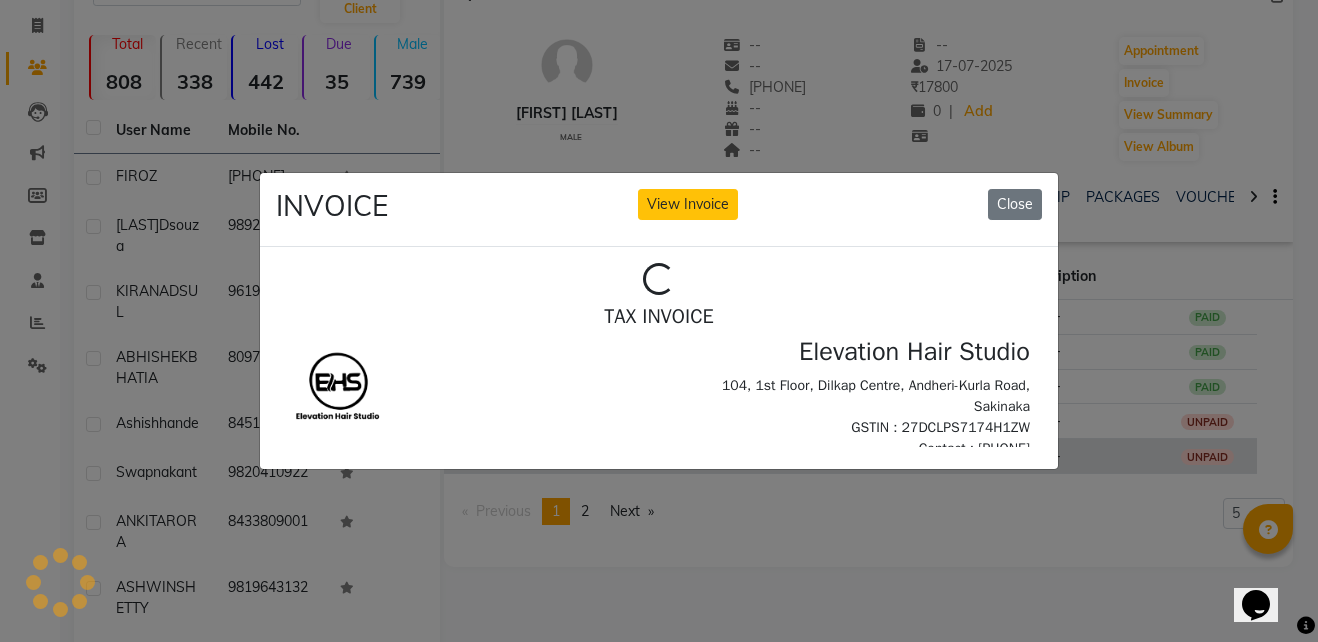 scroll, scrollTop: 0, scrollLeft: 0, axis: both 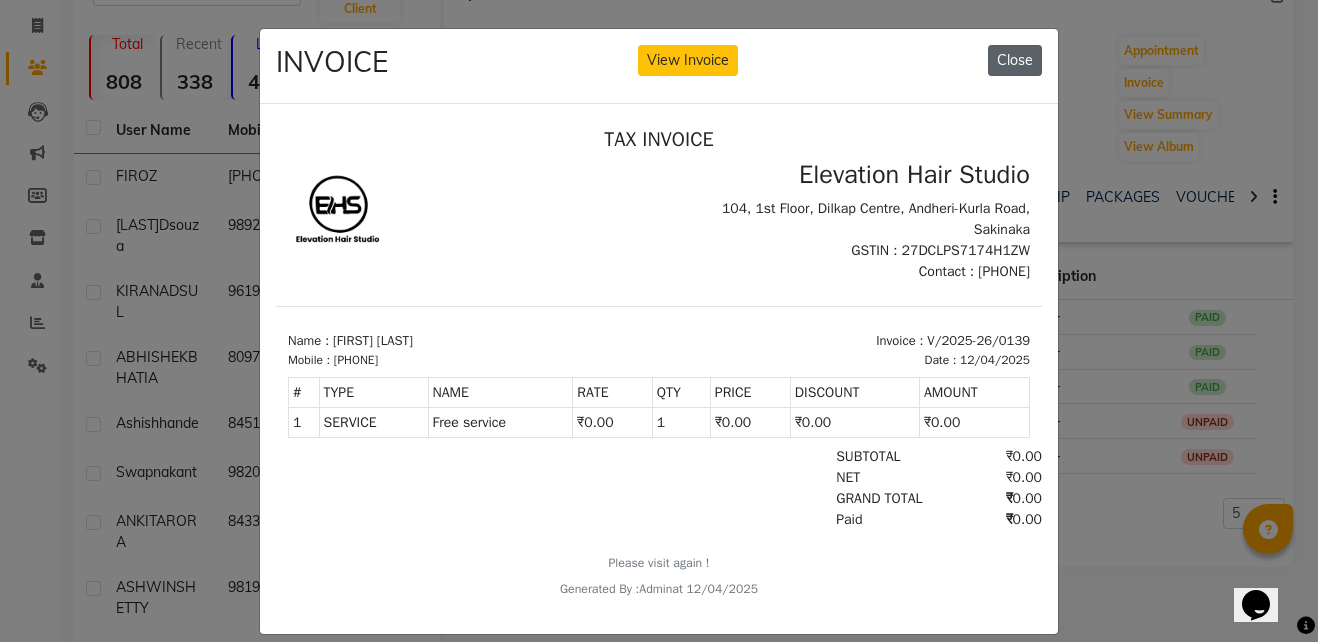 drag, startPoint x: 1034, startPoint y: 51, endPoint x: 1006, endPoint y: 56, distance: 28.442924 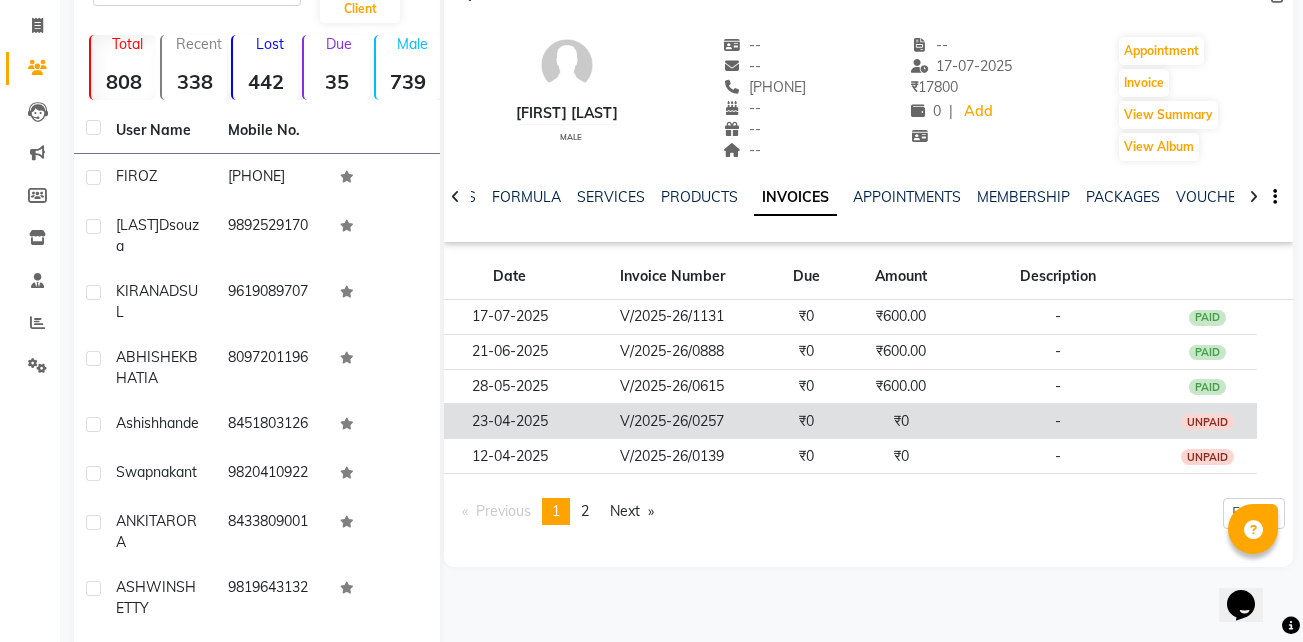 click on "V/2025-26/0257" 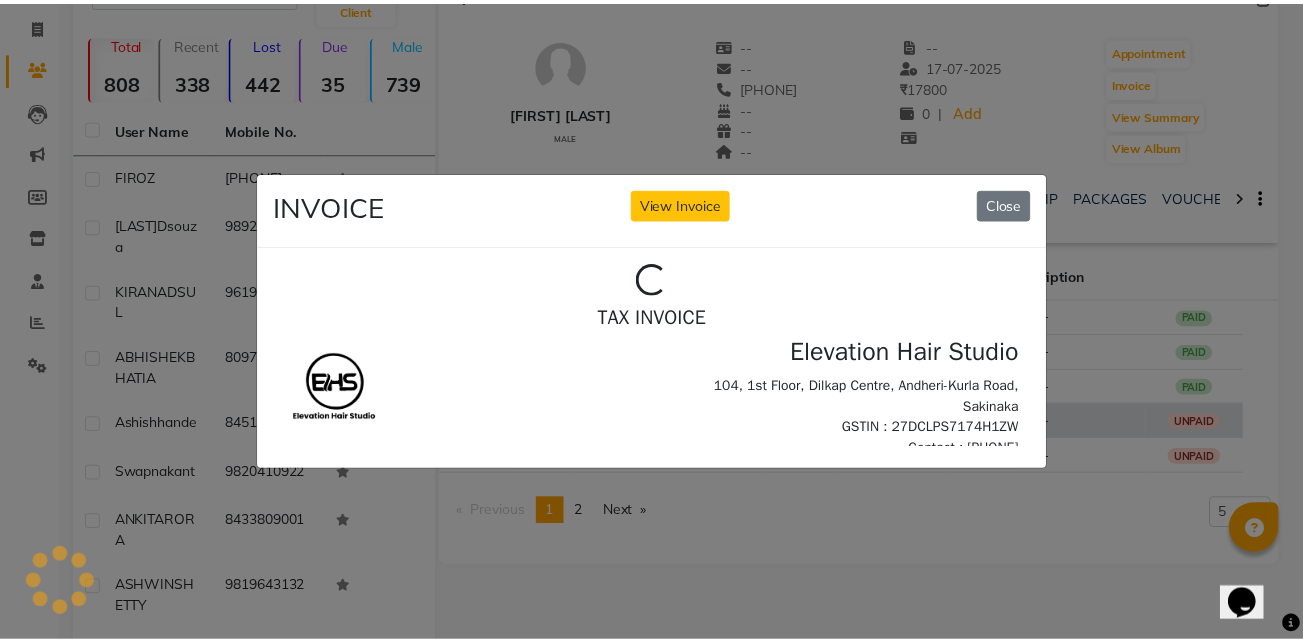 scroll, scrollTop: 0, scrollLeft: 0, axis: both 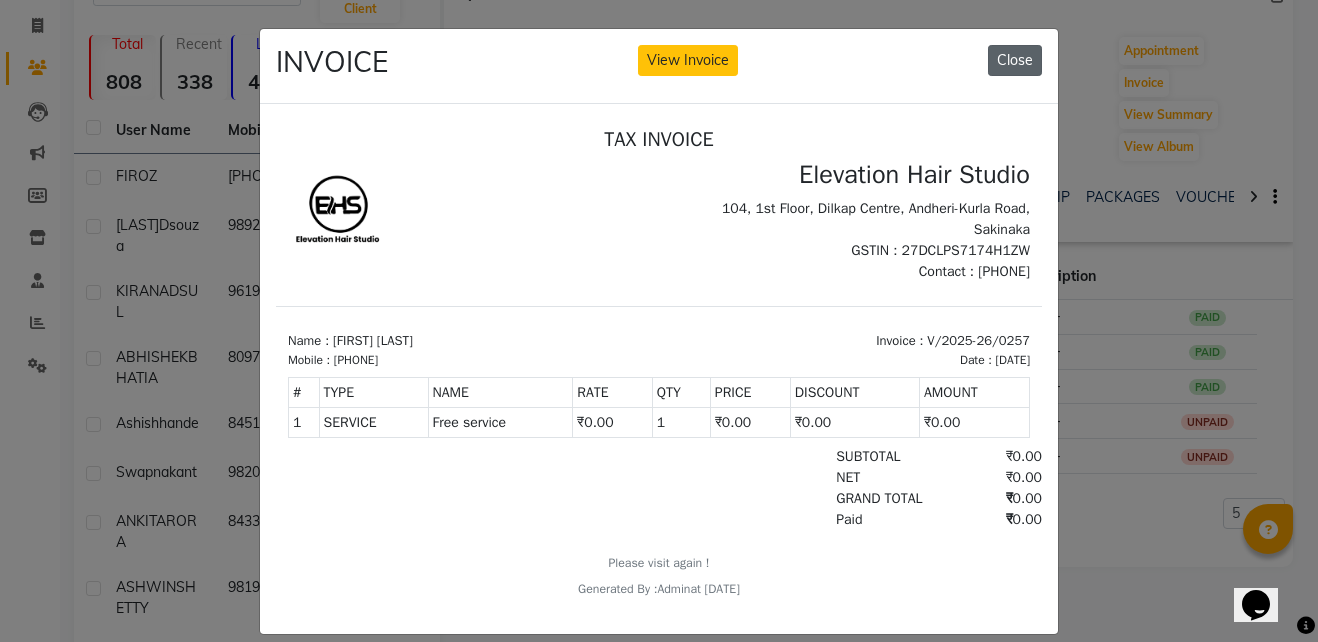 click on "INVOICE View Invoice Close" 